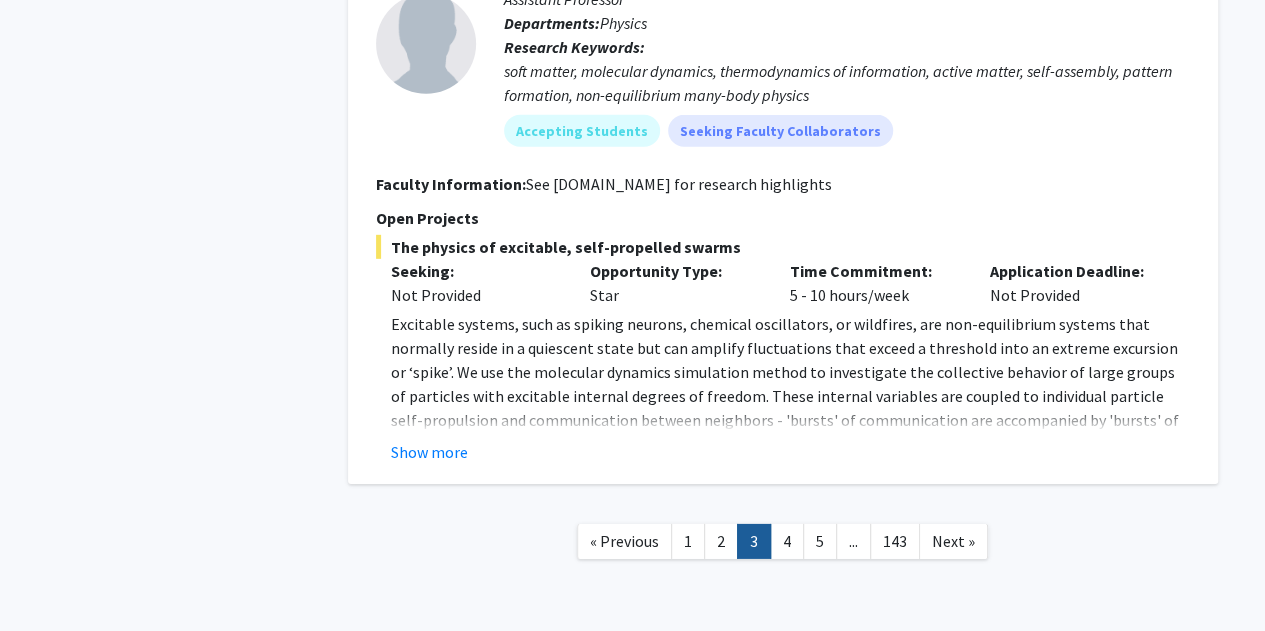 scroll, scrollTop: 6698, scrollLeft: 0, axis: vertical 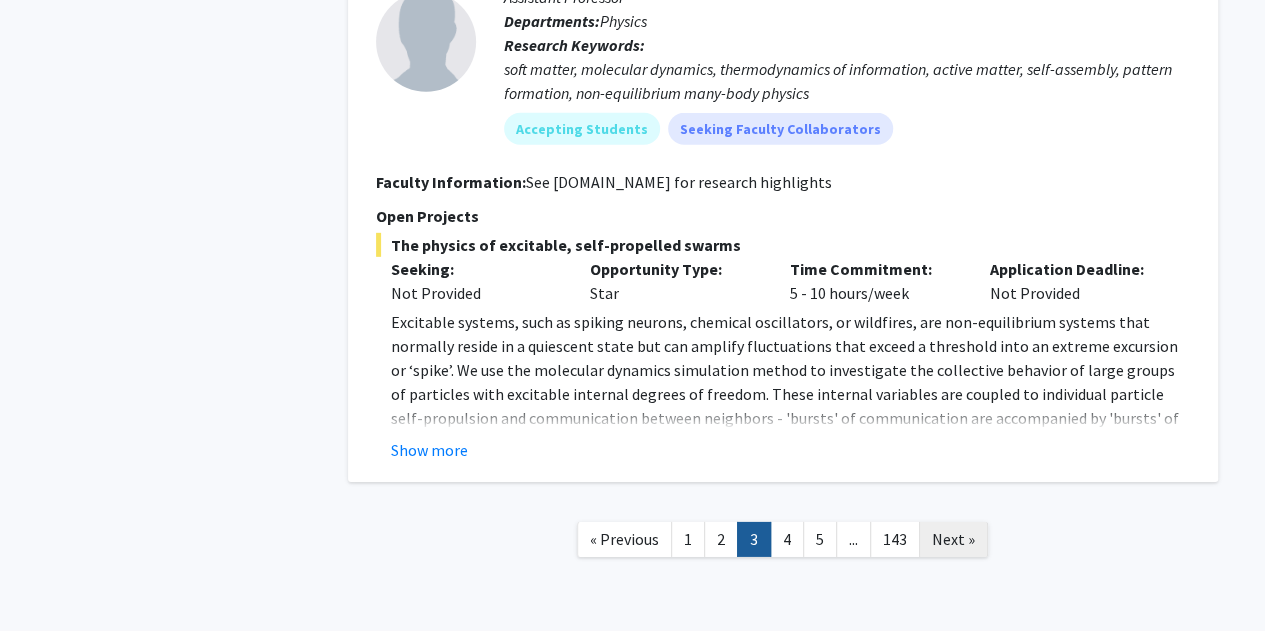 click on "Next »" 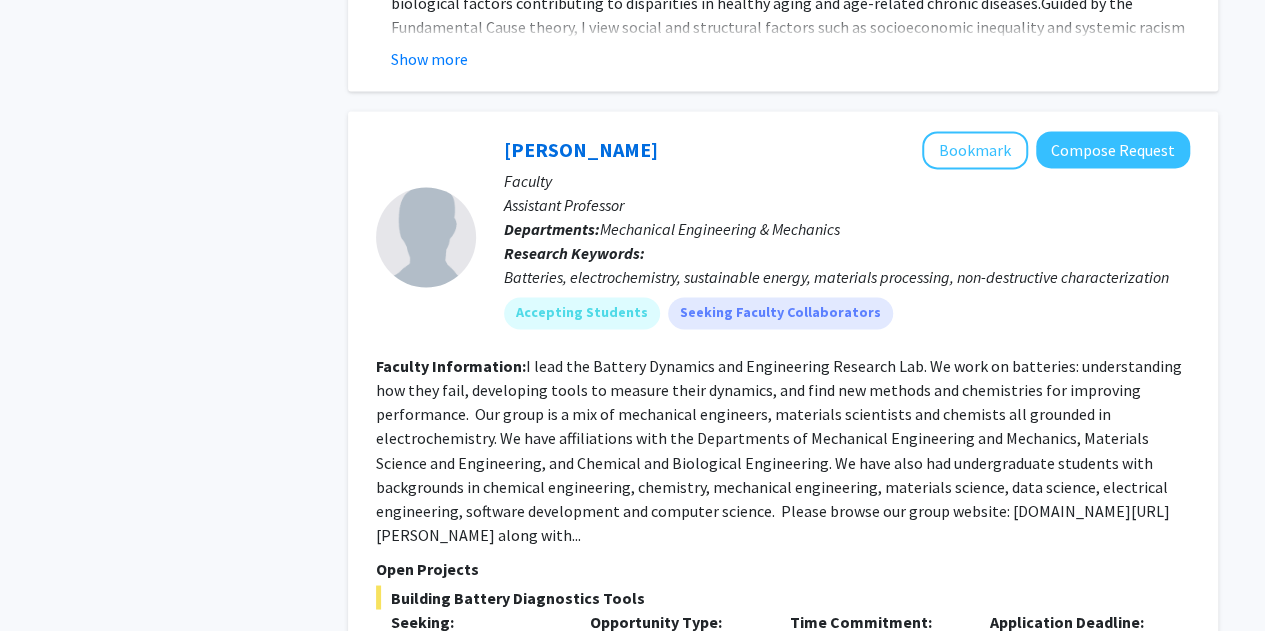 scroll, scrollTop: 5239, scrollLeft: 0, axis: vertical 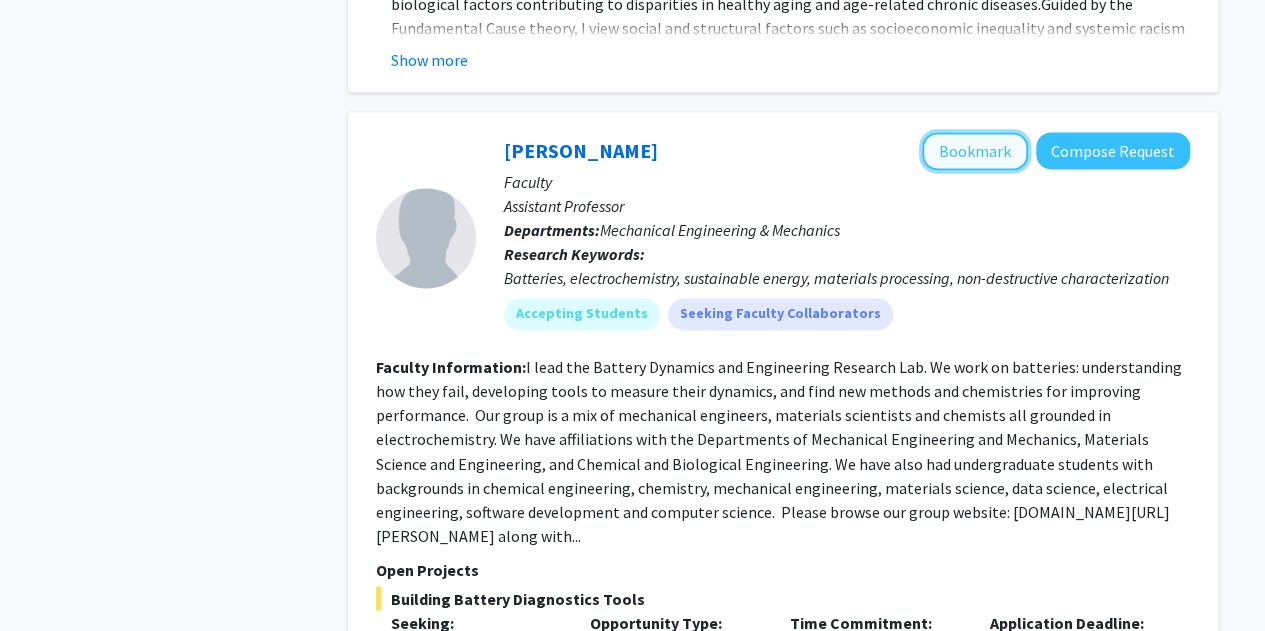 click on "Bookmark" 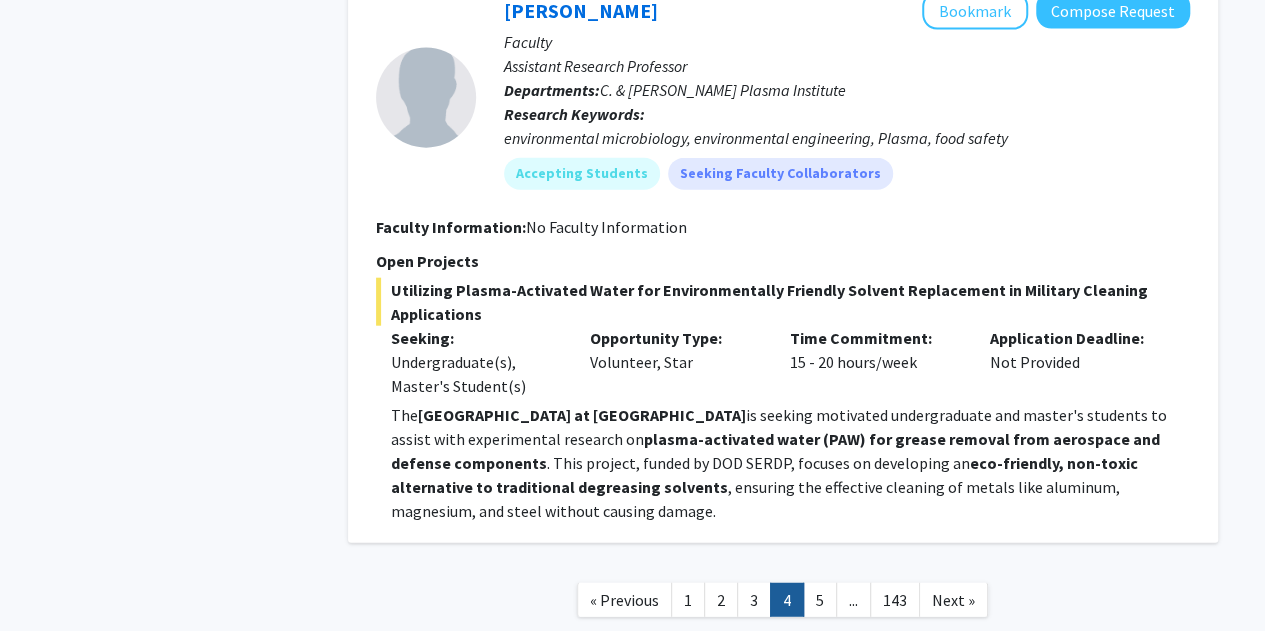 scroll, scrollTop: 6065, scrollLeft: 0, axis: vertical 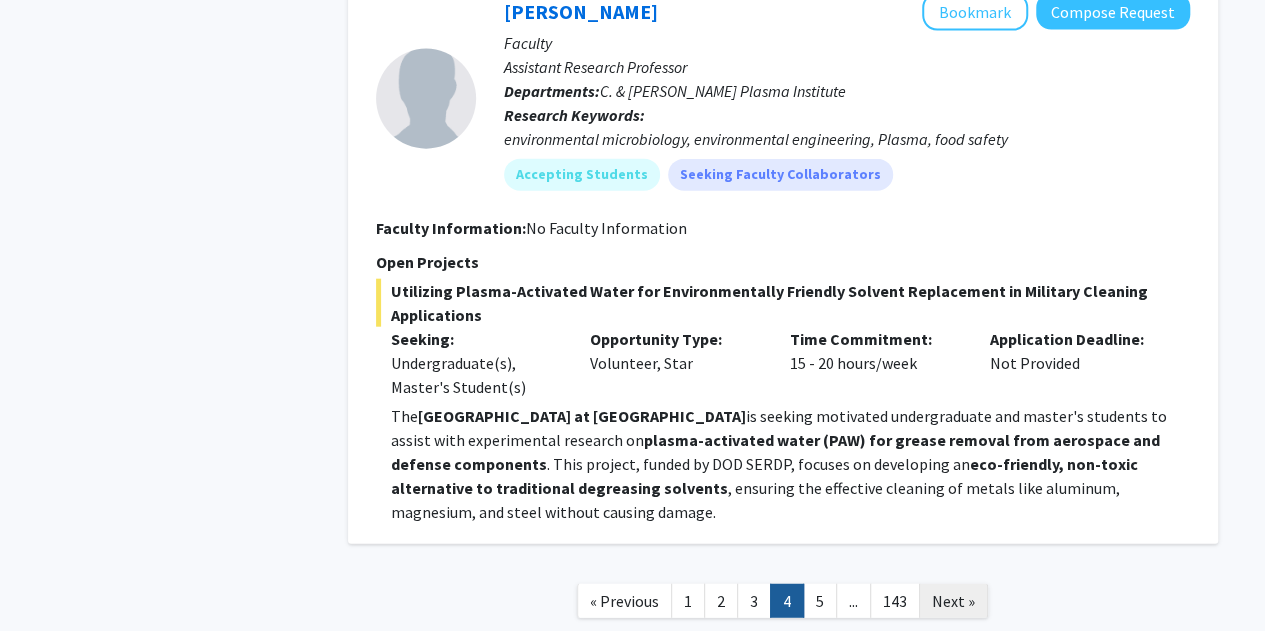 click on "Next »" 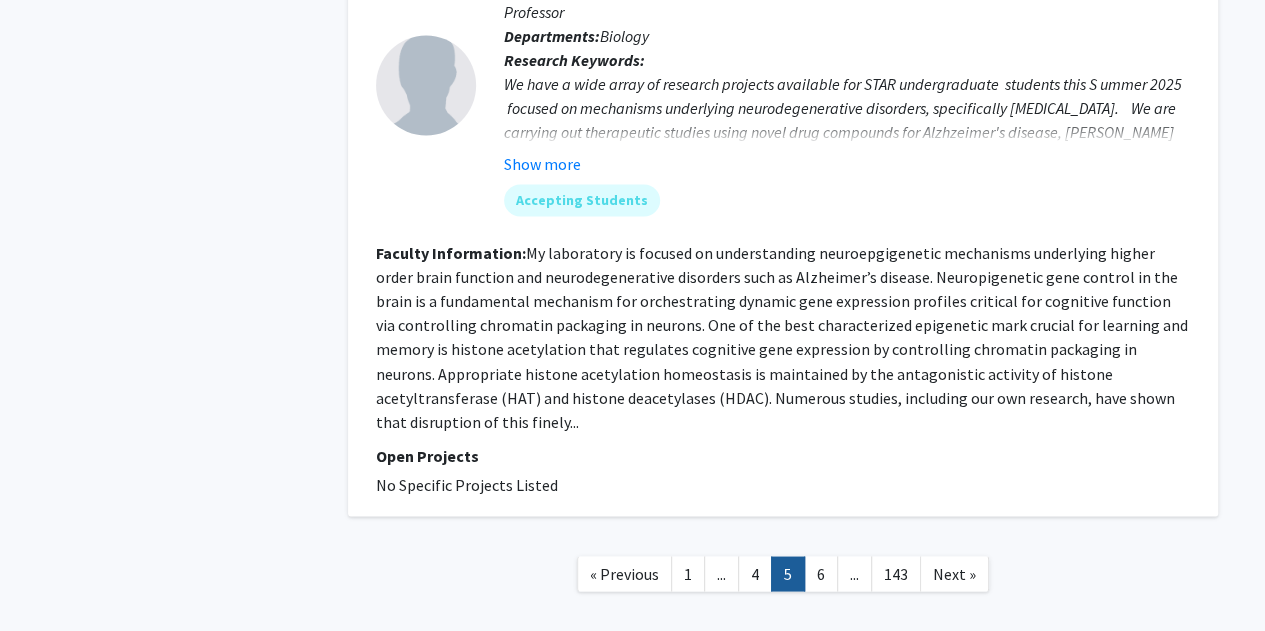 scroll, scrollTop: 5328, scrollLeft: 0, axis: vertical 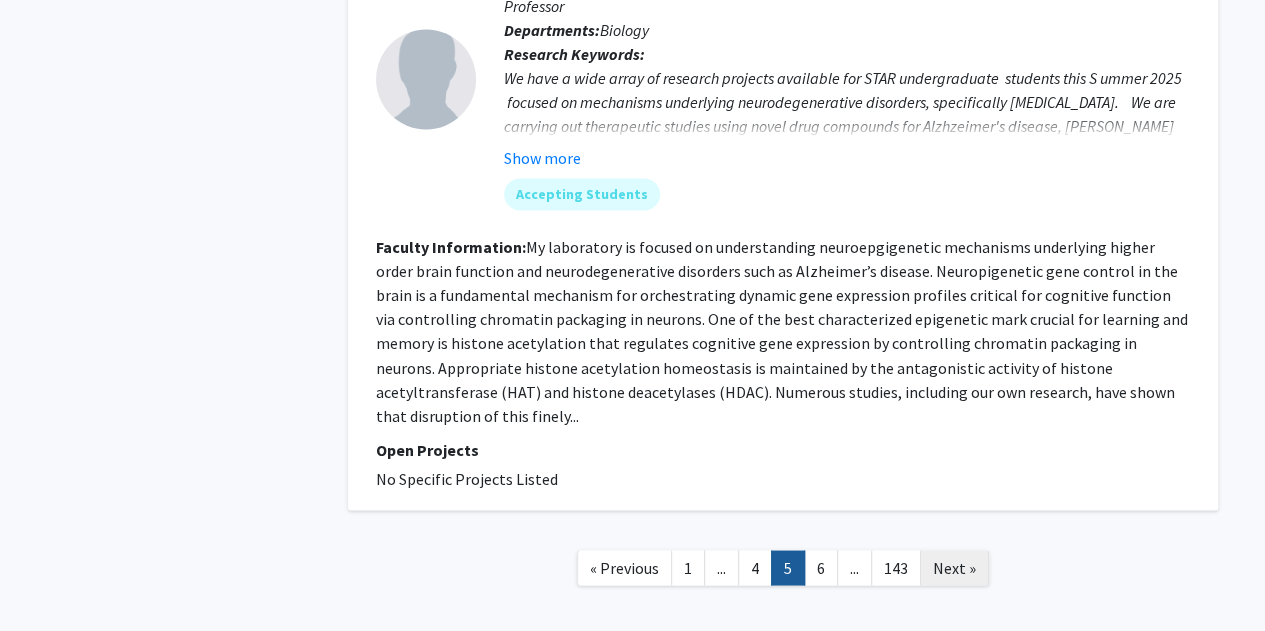 click on "Next »" 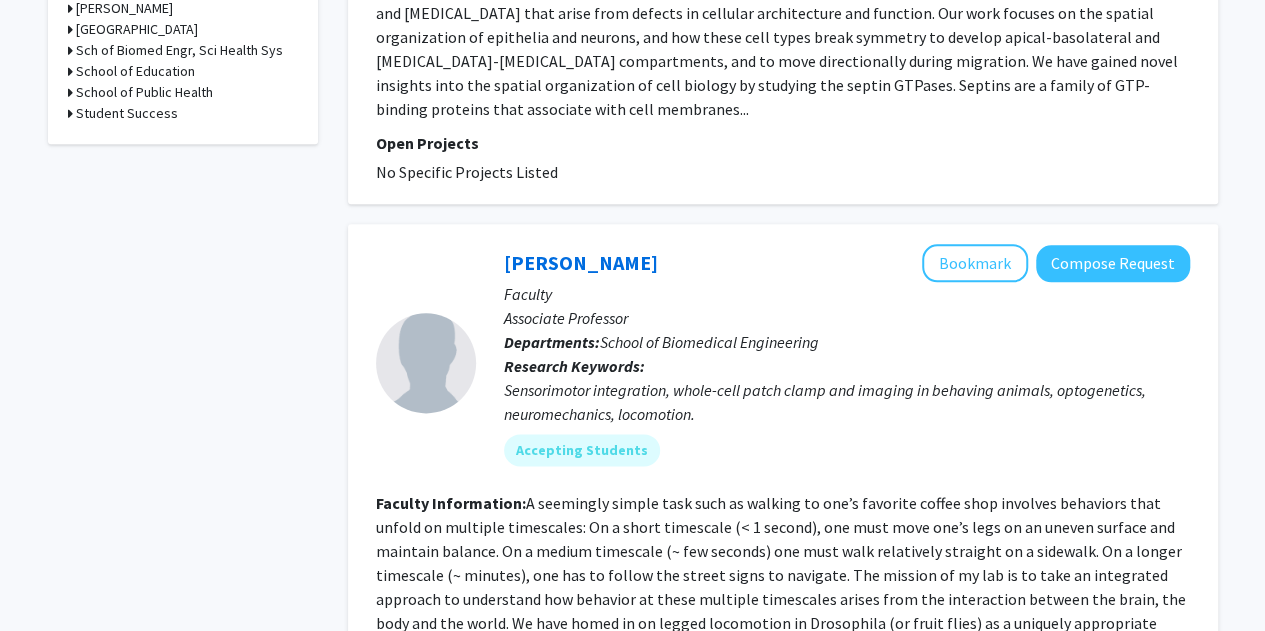scroll, scrollTop: 0, scrollLeft: 0, axis: both 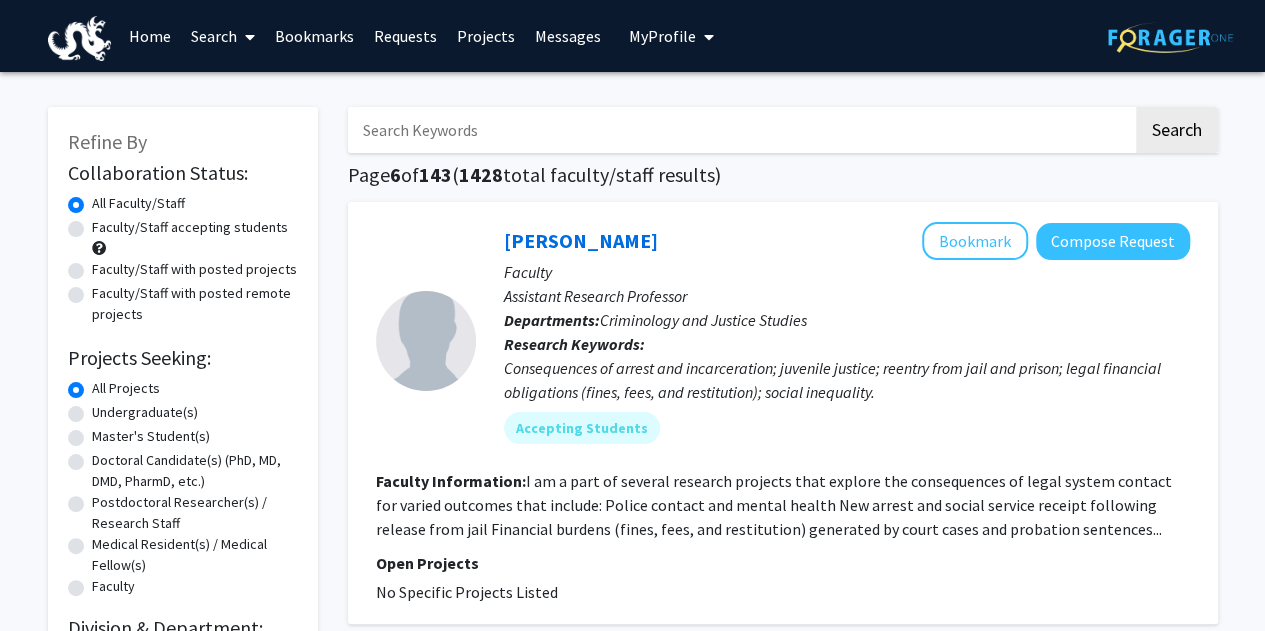 click on "Faculty/Staff accepting students" 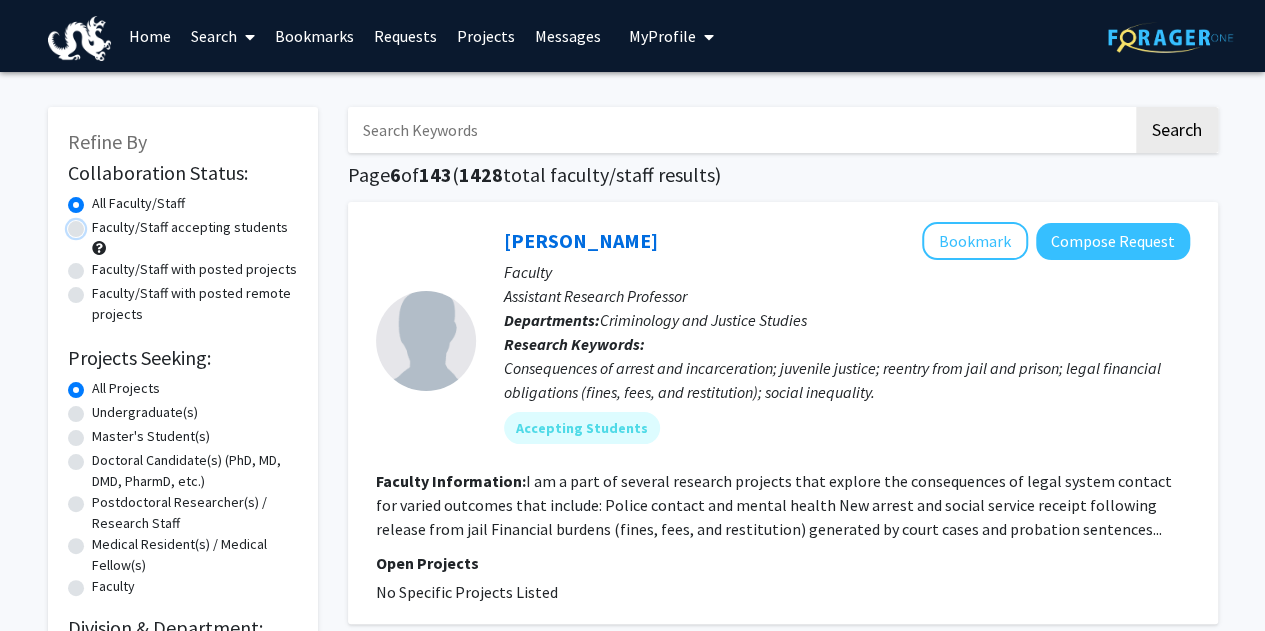 click on "Faculty/Staff accepting students" at bounding box center [98, 223] 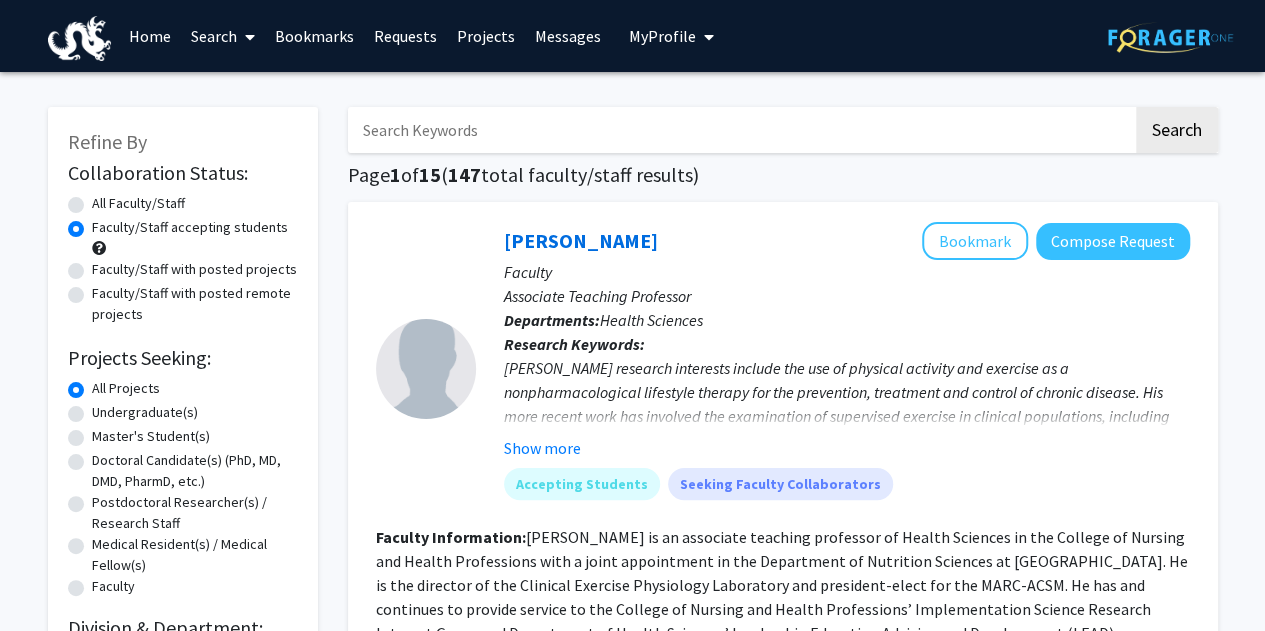 click on "Faculty/Staff accepting students" 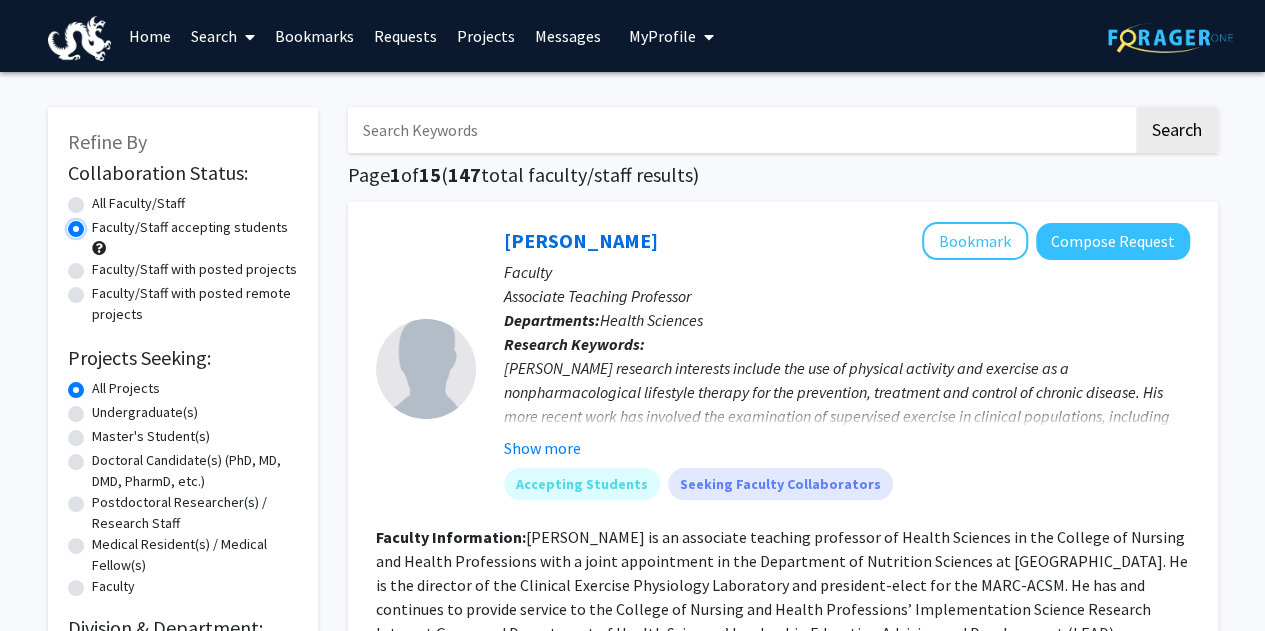 click on "Faculty/Staff accepting students" at bounding box center [98, 223] 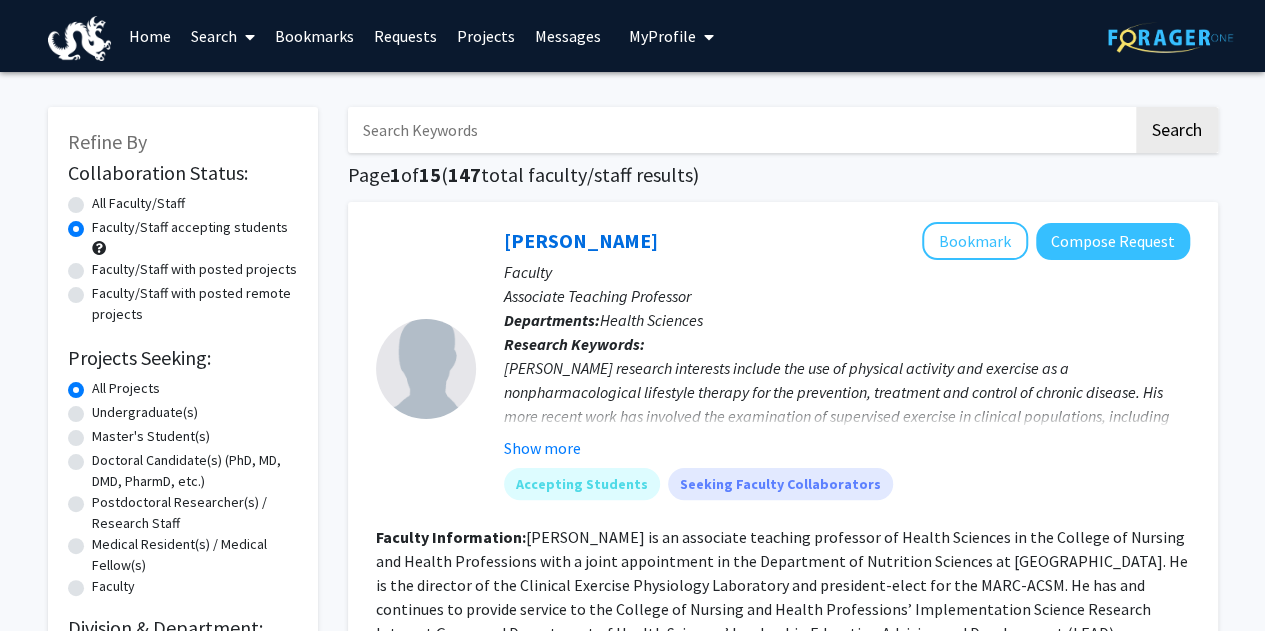 click on "Faculty/Staff accepting students" 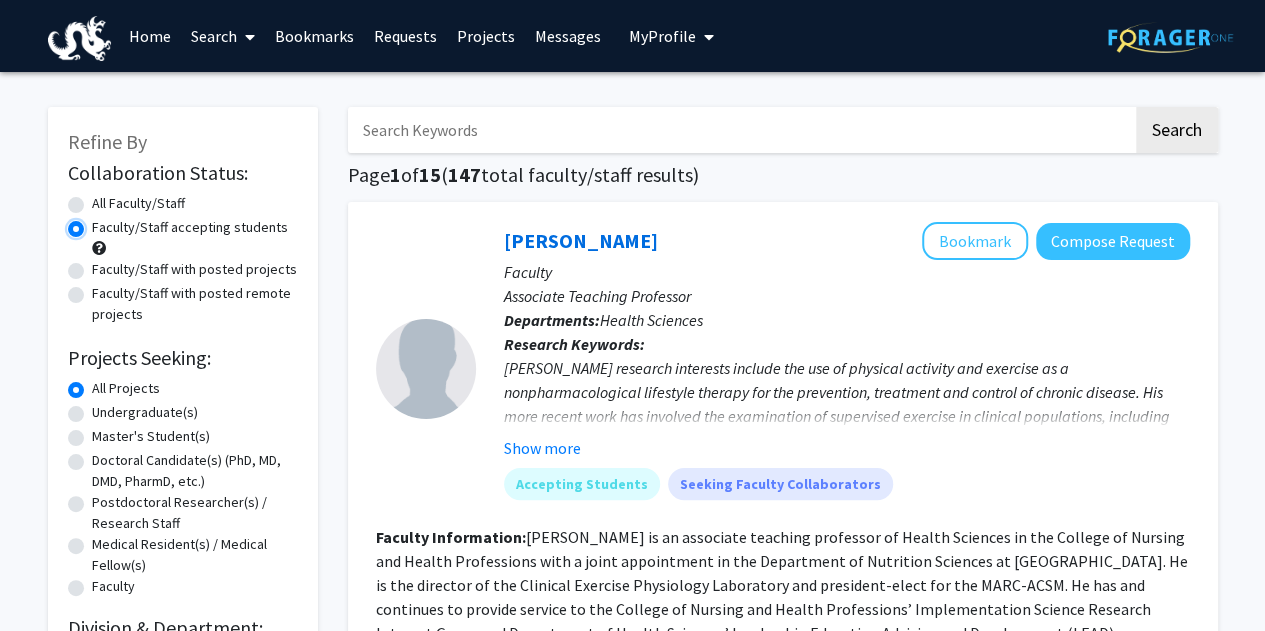 click on "Faculty/Staff accepting students" at bounding box center (98, 223) 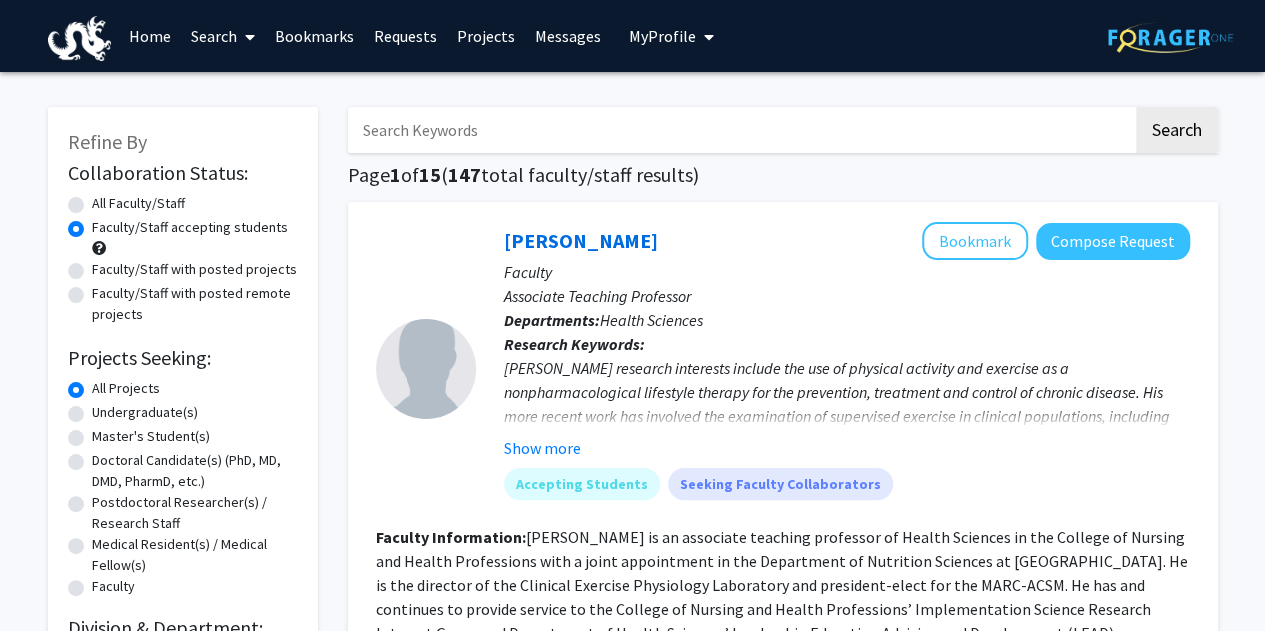 click on "Faculty/Staff with posted projects" 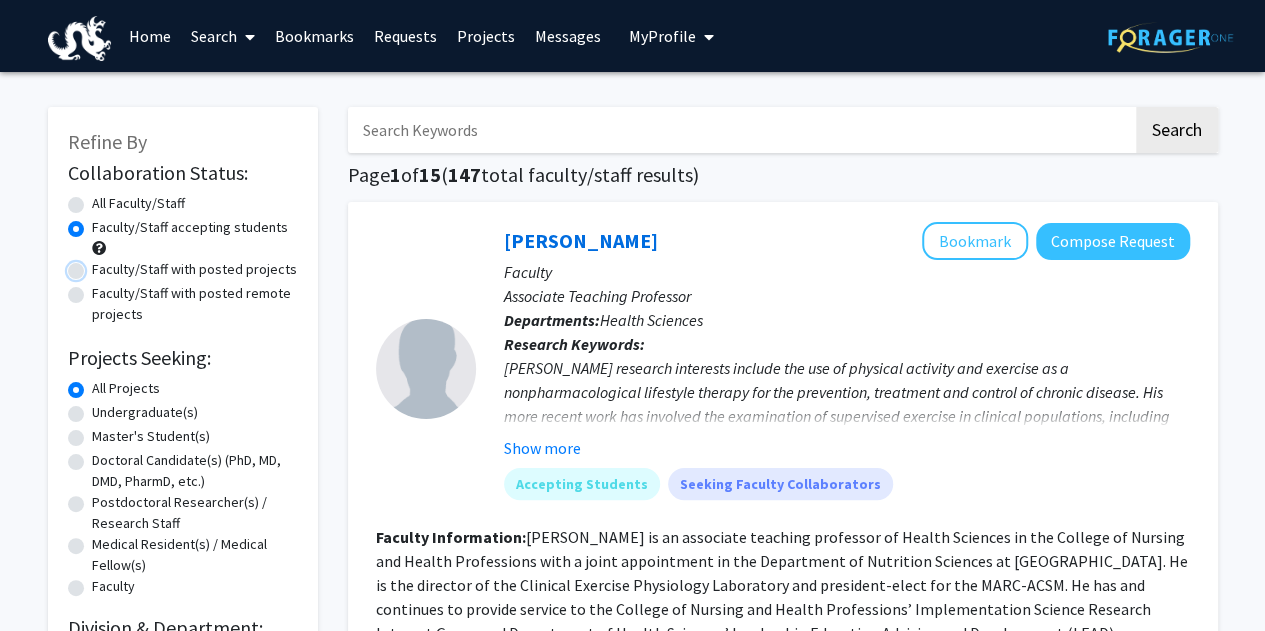 click on "Faculty/Staff with posted projects" at bounding box center (98, 265) 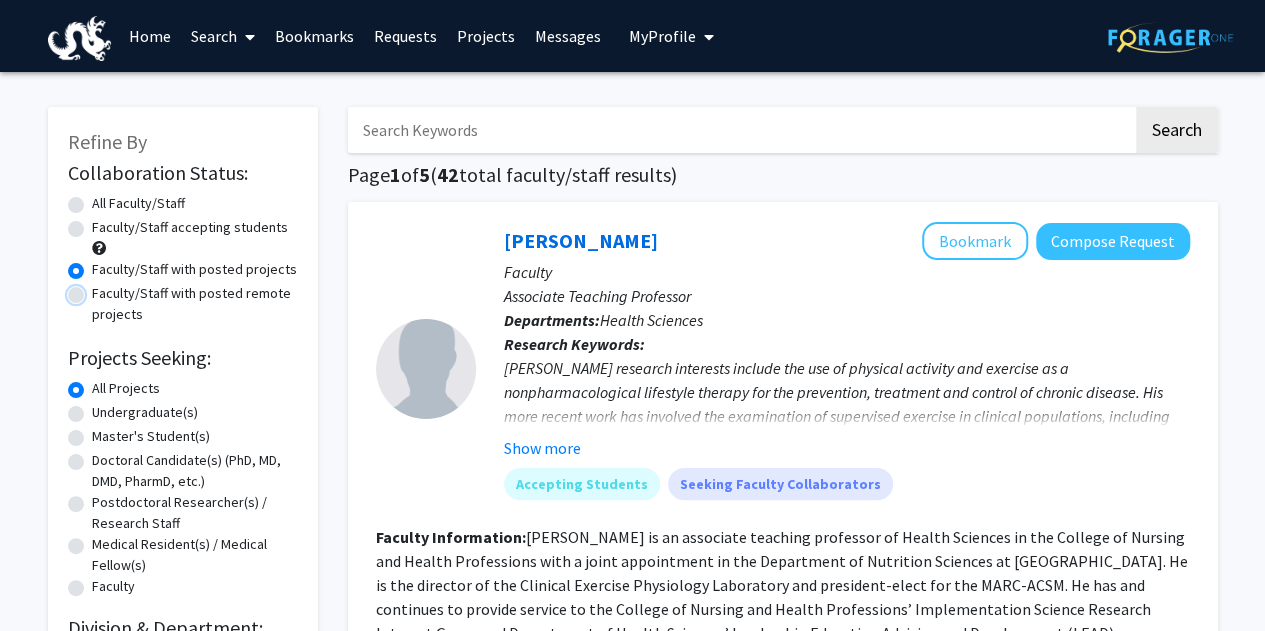 click on "Faculty/Staff with posted remote projects" at bounding box center [98, 289] 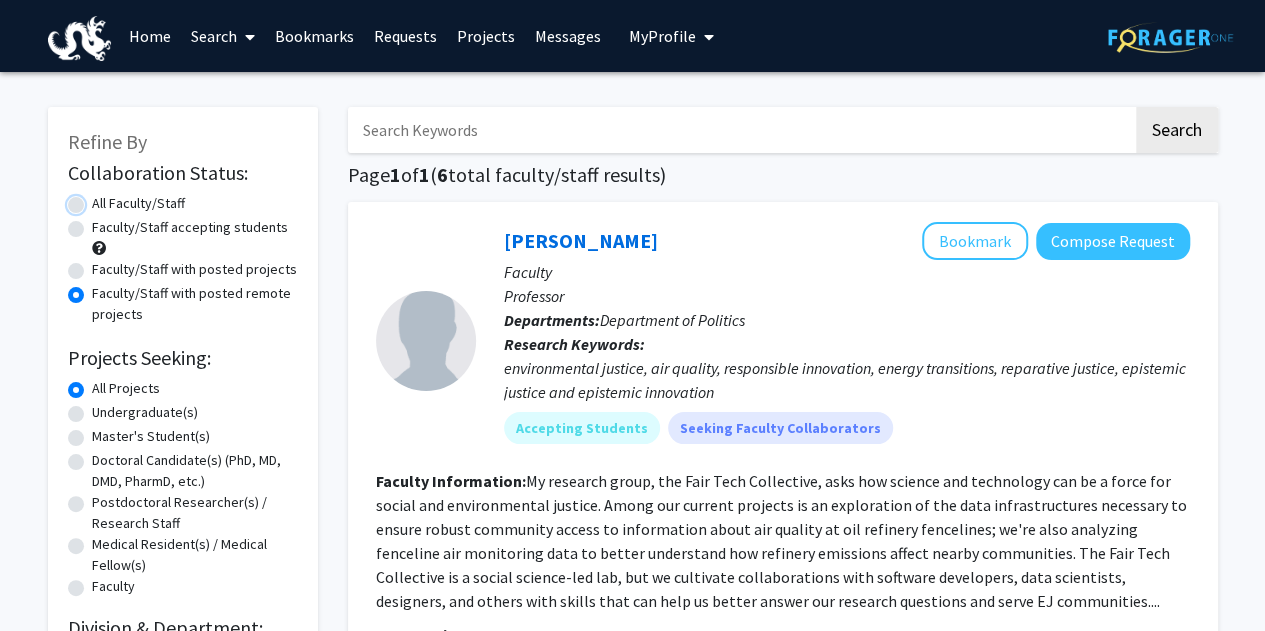 click on "All Faculty/Staff" at bounding box center (98, 199) 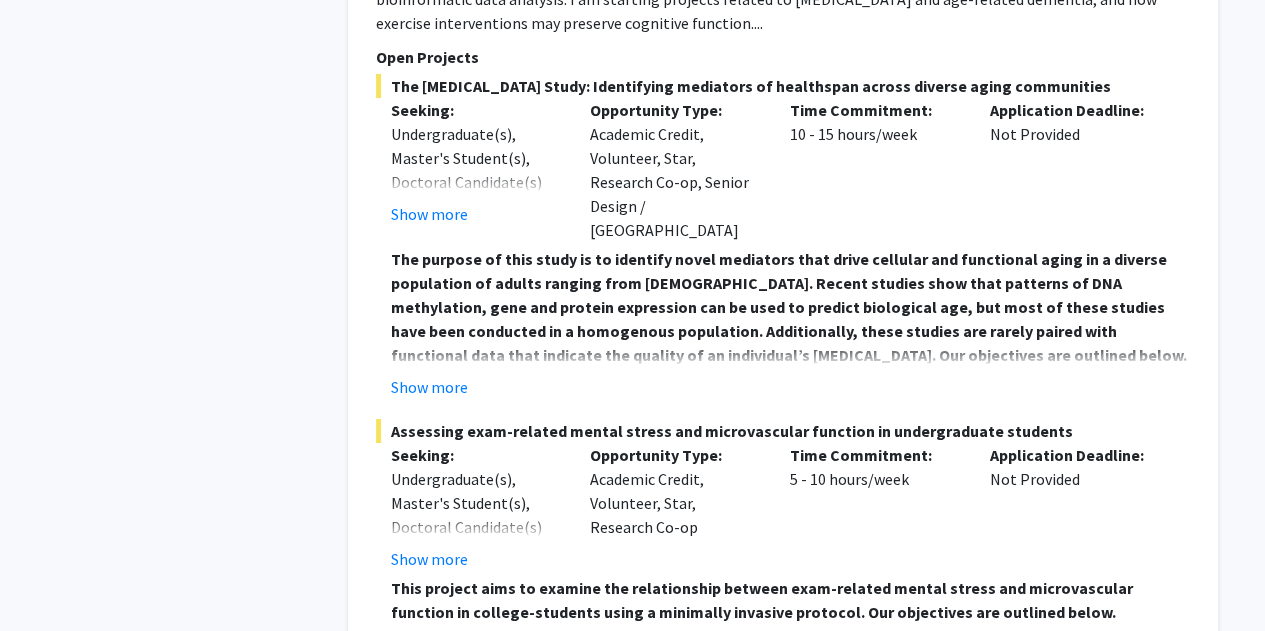 scroll, scrollTop: 11342, scrollLeft: 0, axis: vertical 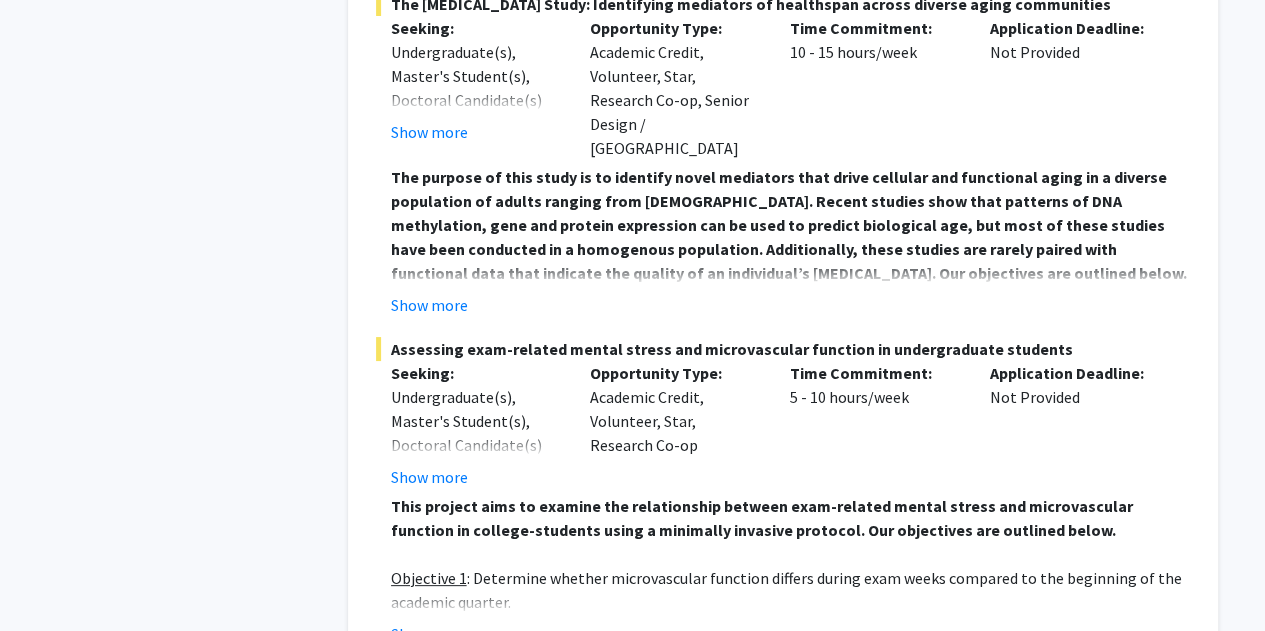 click on "Next »" 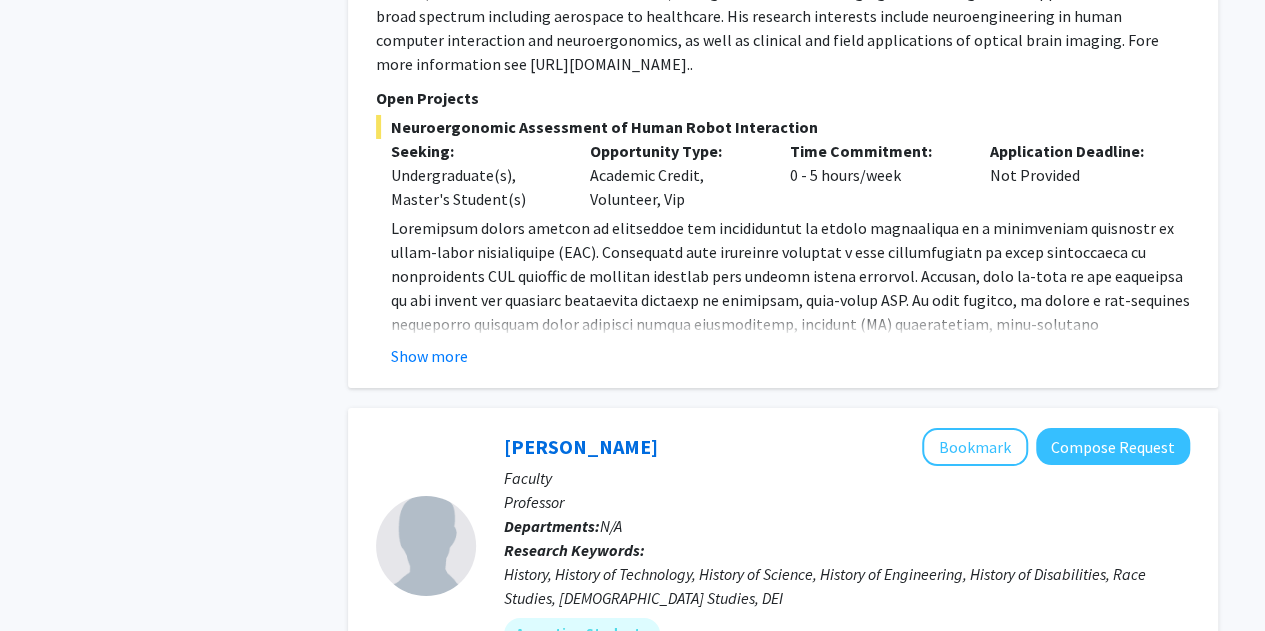 scroll, scrollTop: 3540, scrollLeft: 0, axis: vertical 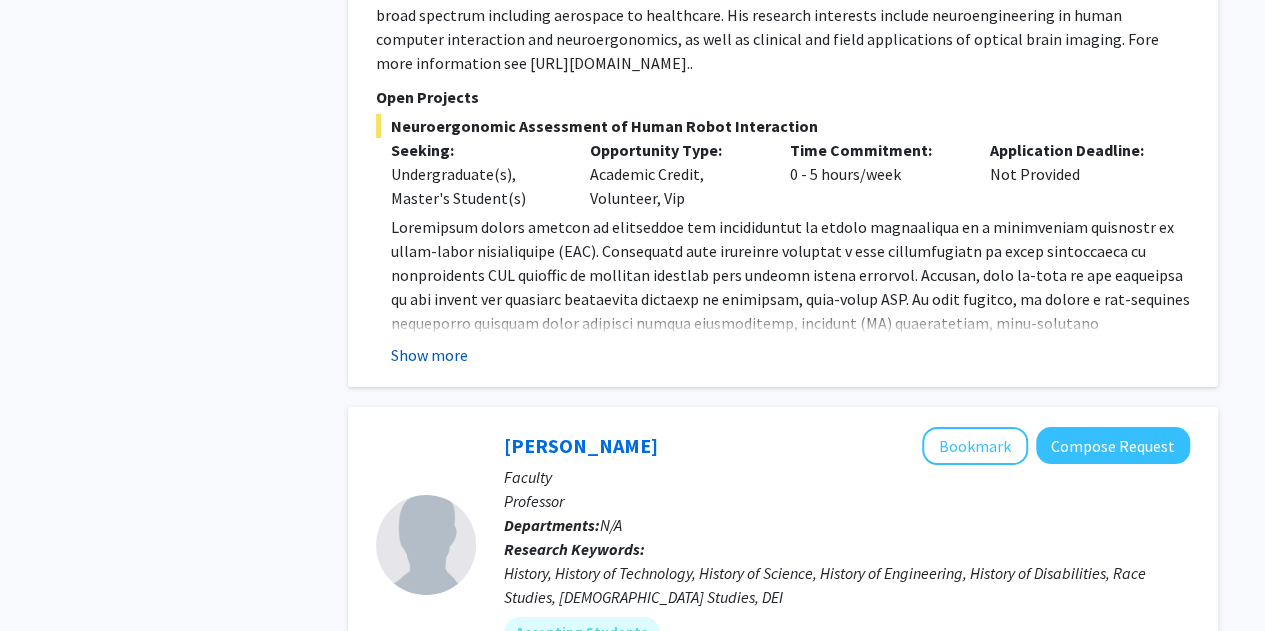 click on "Show more" 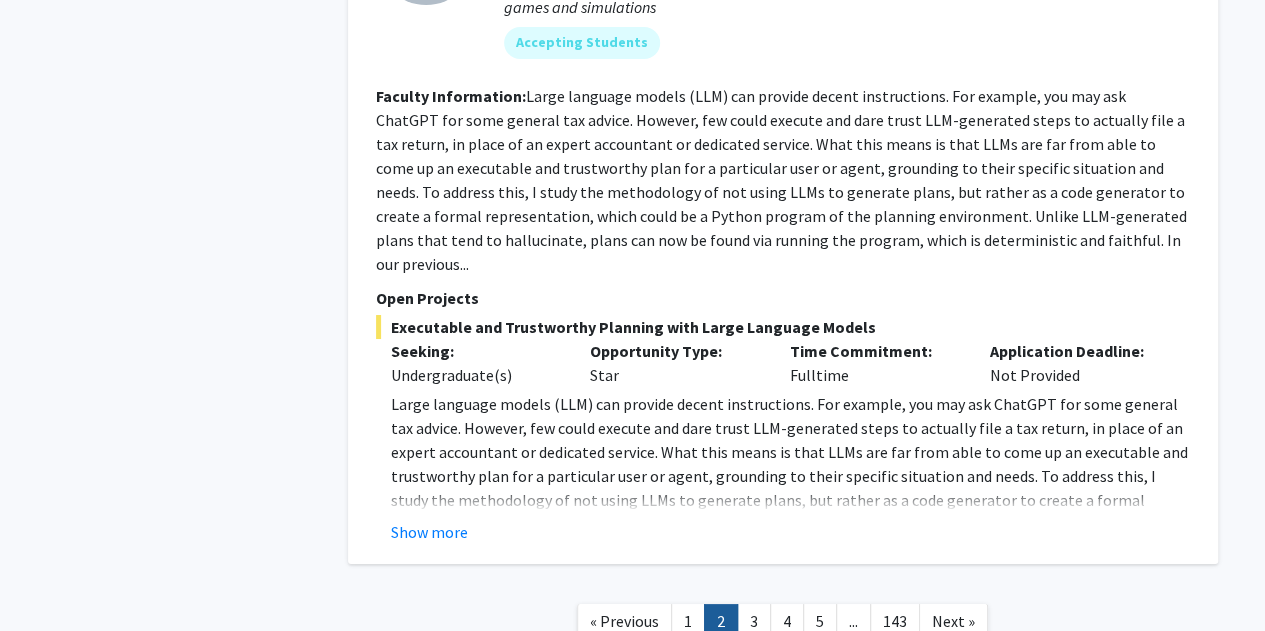scroll, scrollTop: 7444, scrollLeft: 0, axis: vertical 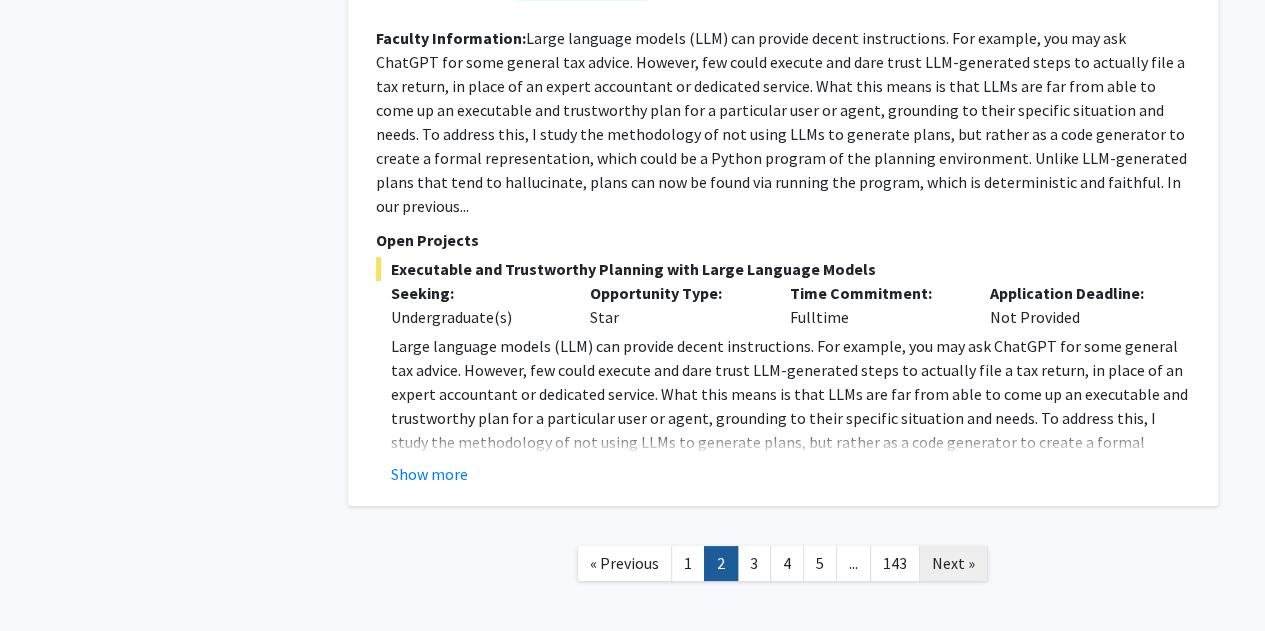 click on "Next »" 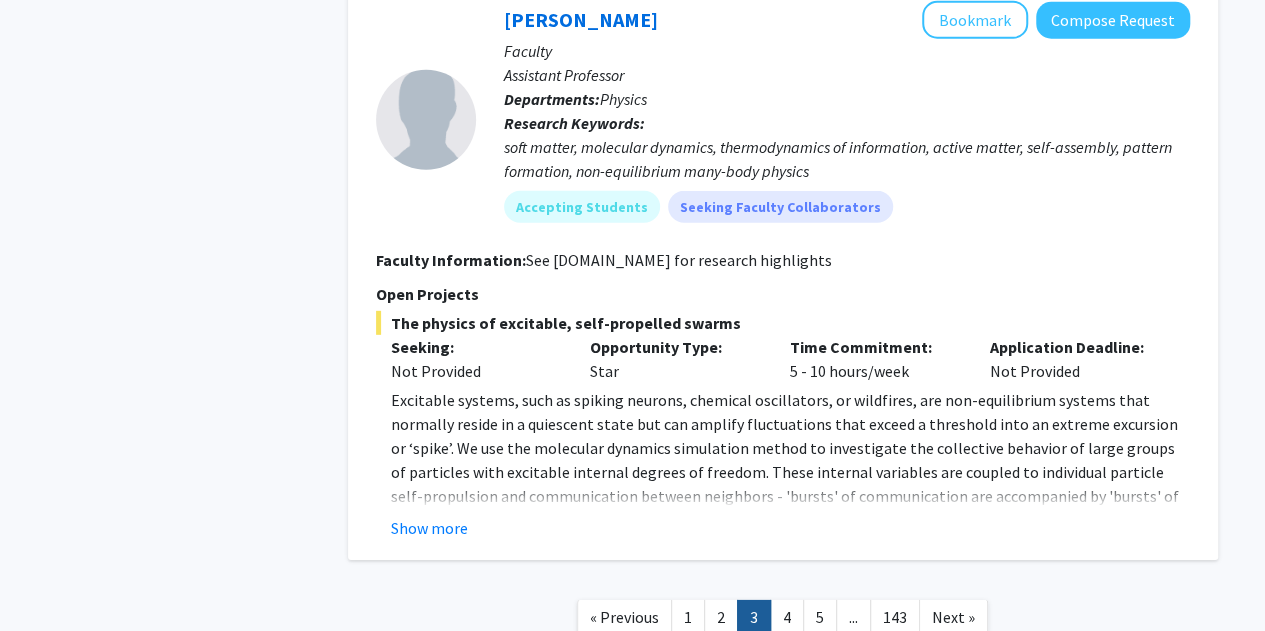 scroll, scrollTop: 6698, scrollLeft: 0, axis: vertical 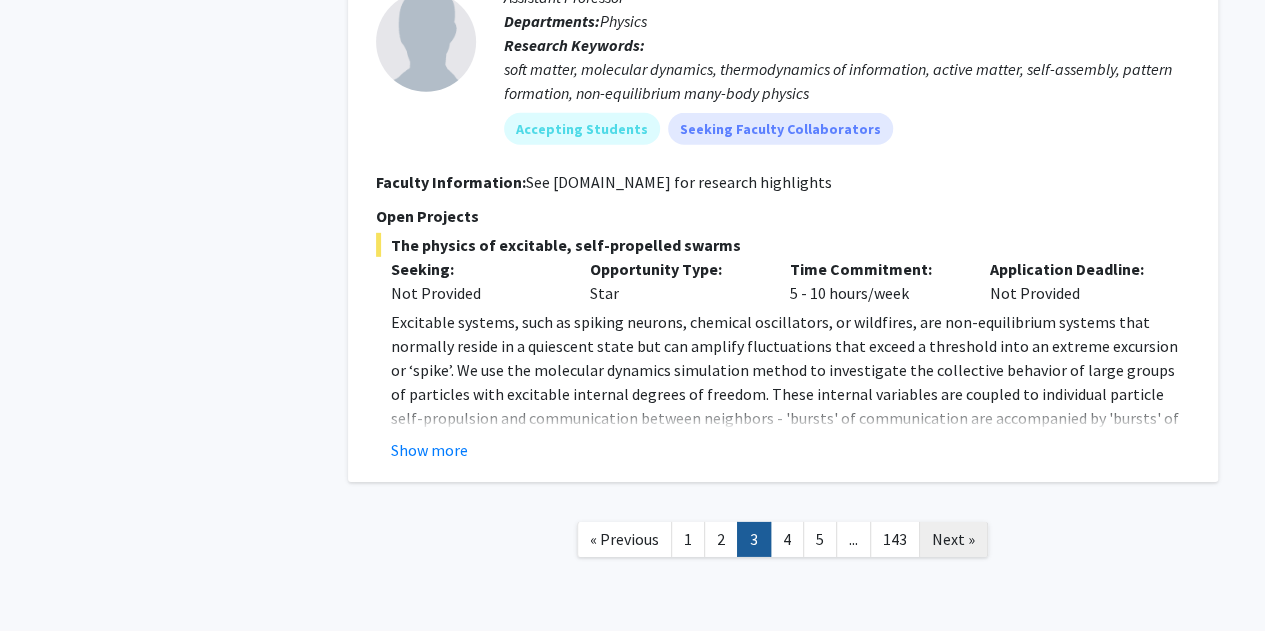 click on "Next »" 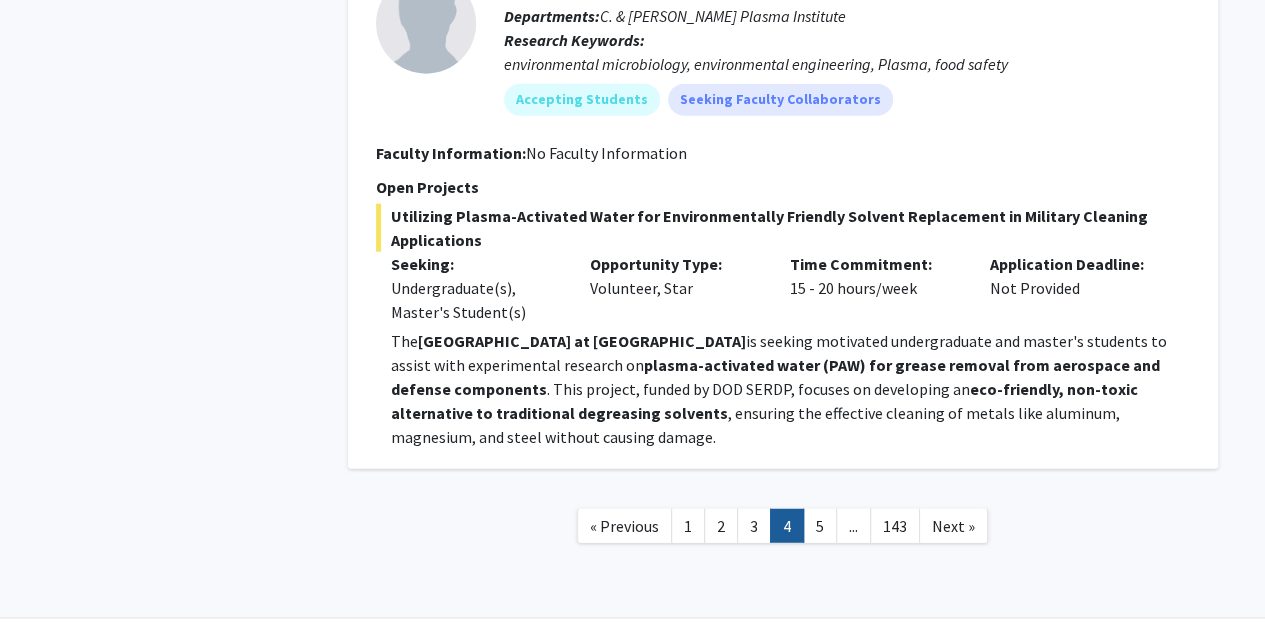 scroll, scrollTop: 6150, scrollLeft: 0, axis: vertical 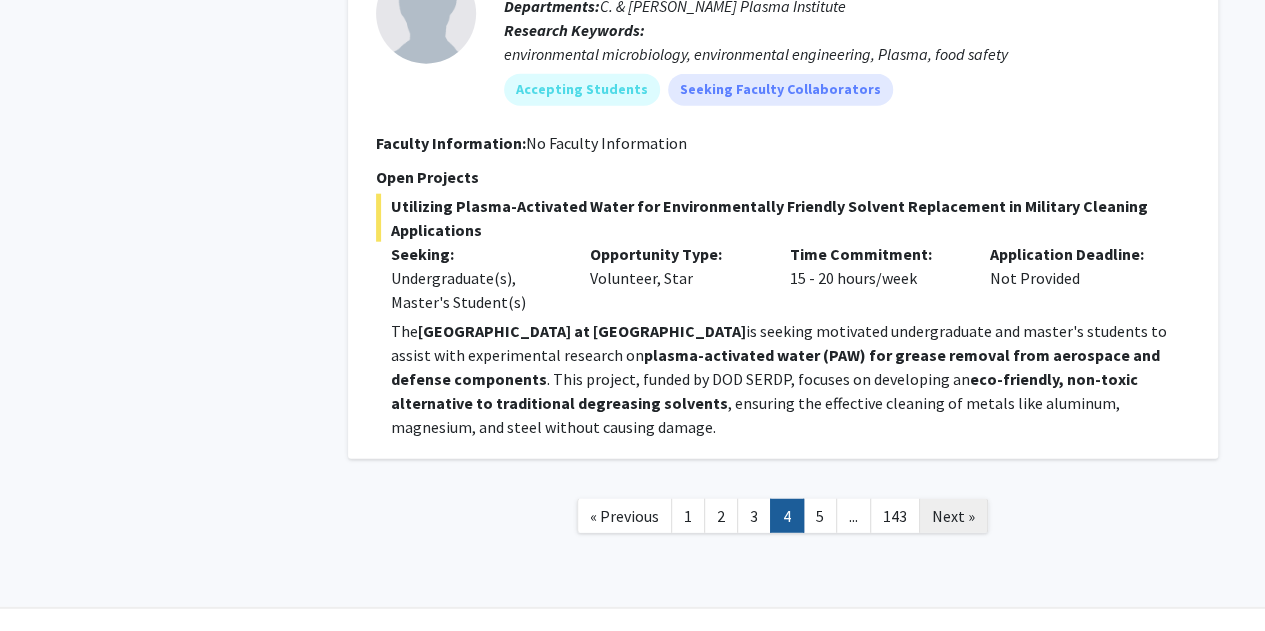 click on "Next »" 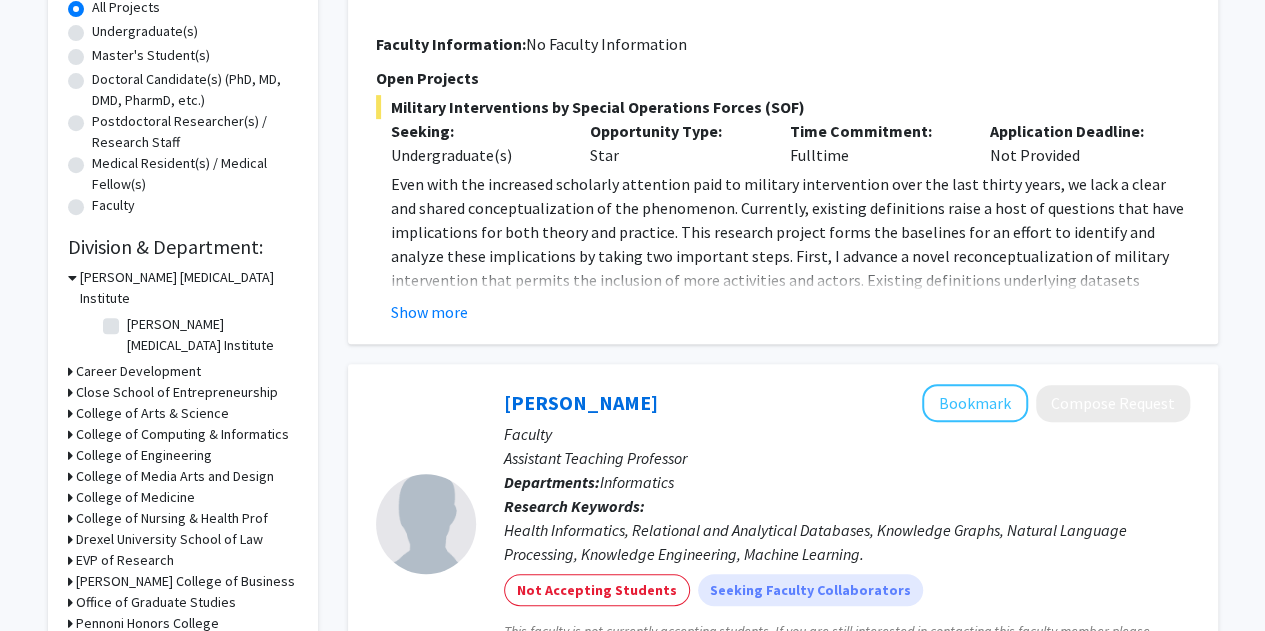 scroll, scrollTop: 0, scrollLeft: 0, axis: both 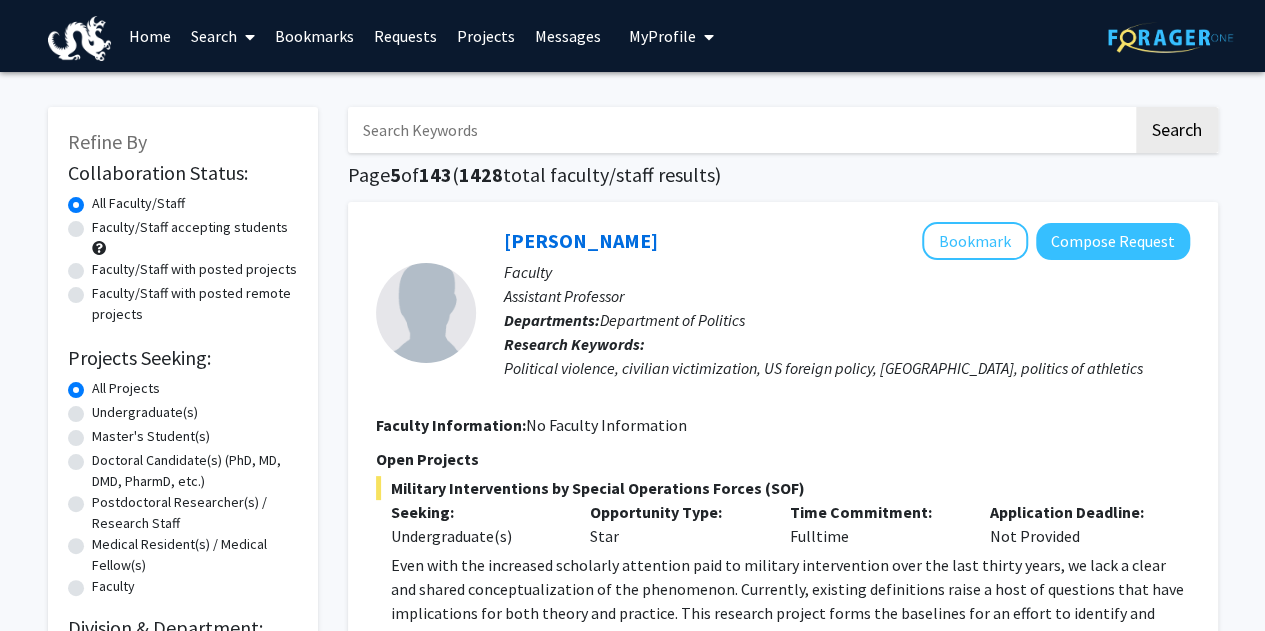 click on "Faculty/Staff with posted projects" 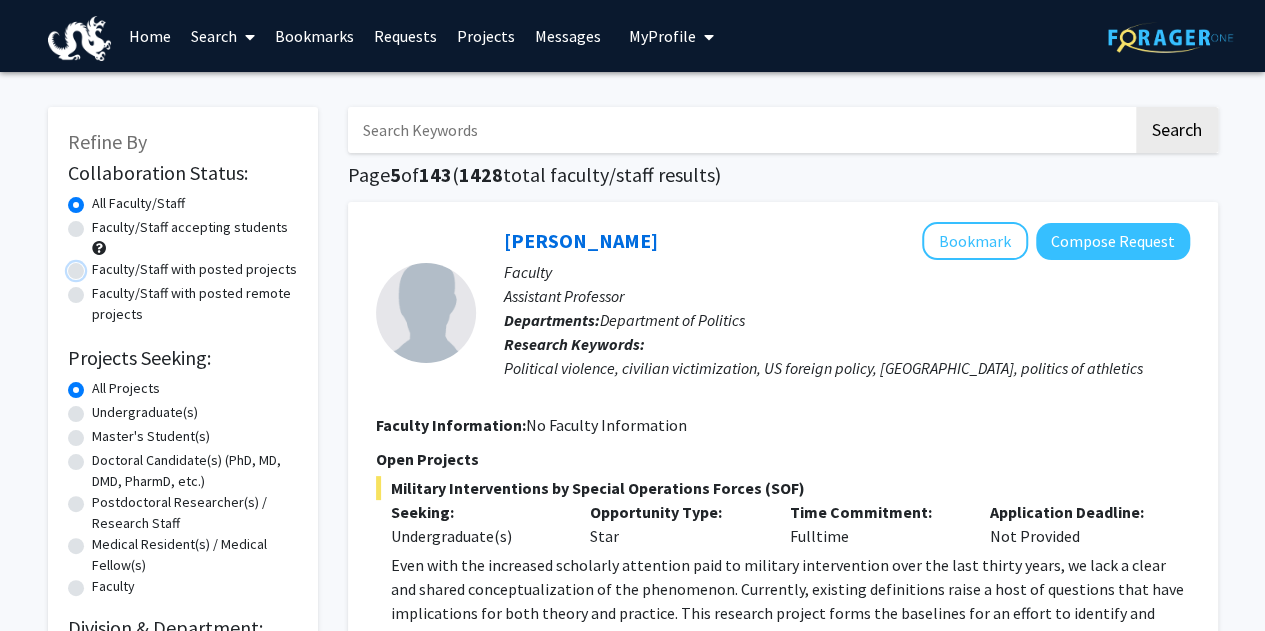 click on "Faculty/Staff with posted projects" at bounding box center (98, 265) 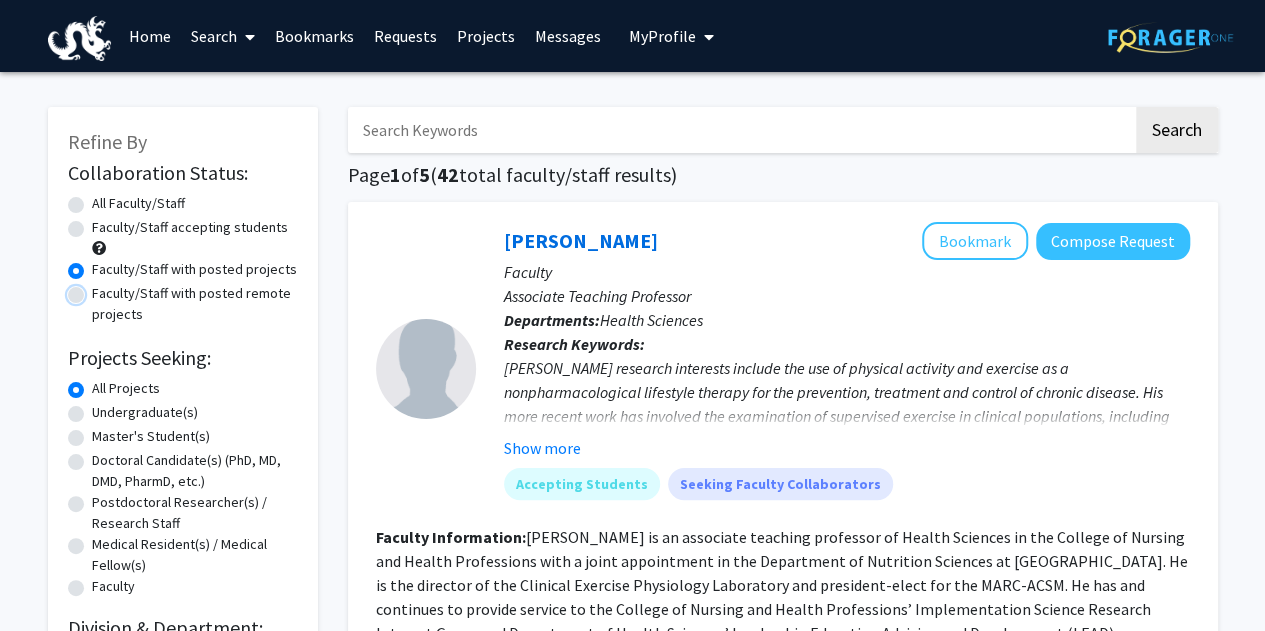 click on "Faculty/Staff with posted remote projects" at bounding box center (98, 289) 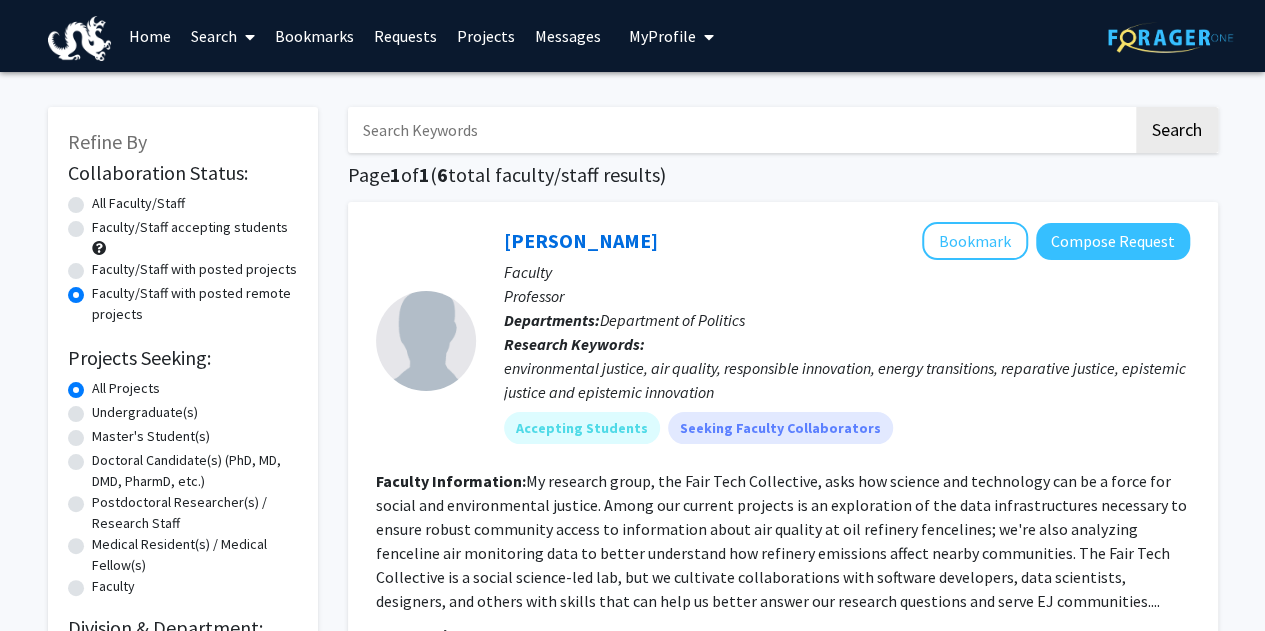 click on "Faculty/Staff with posted projects" 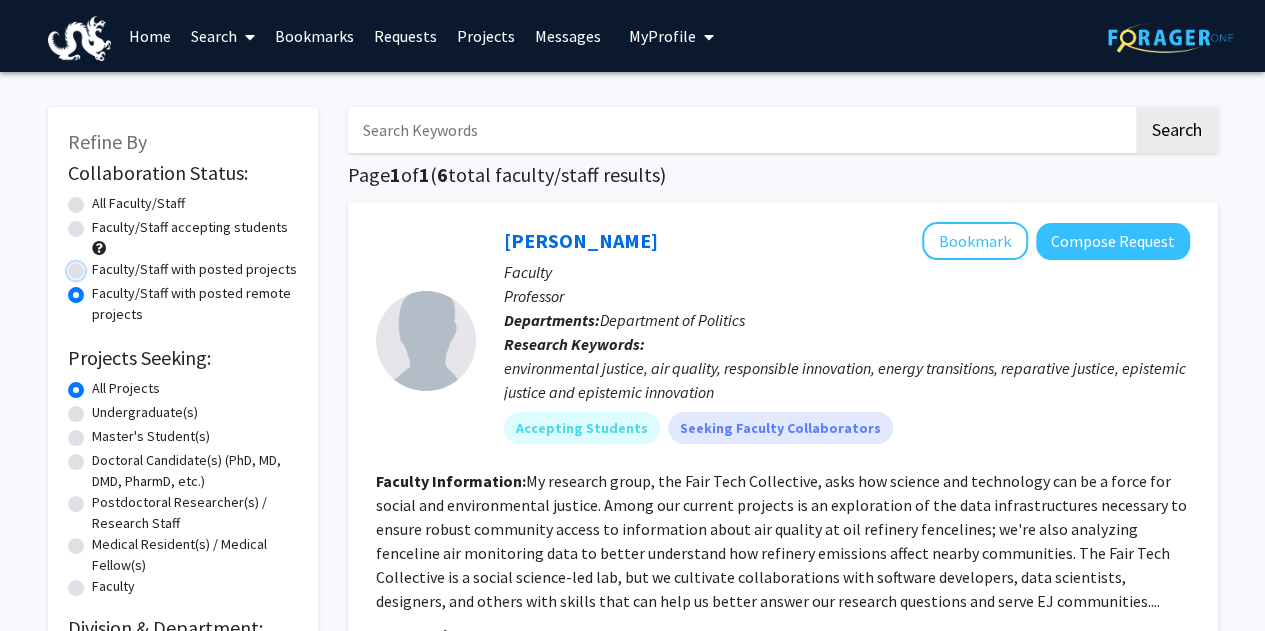 click on "Faculty/Staff with posted projects" at bounding box center [98, 265] 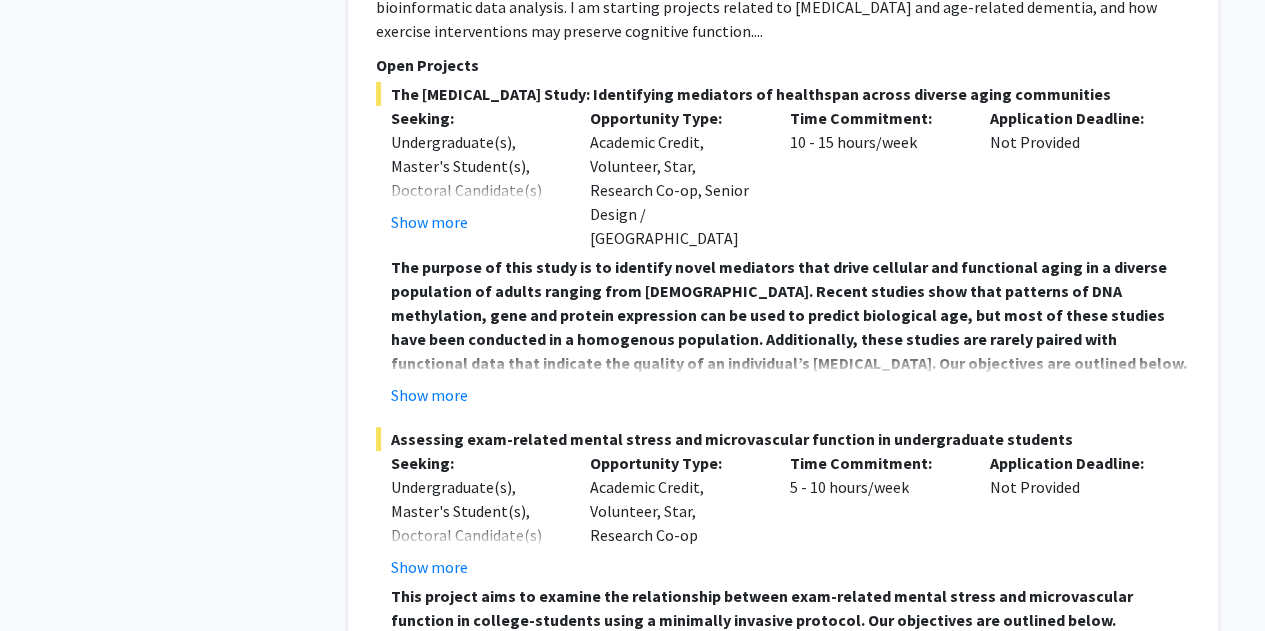 scroll, scrollTop: 11342, scrollLeft: 0, axis: vertical 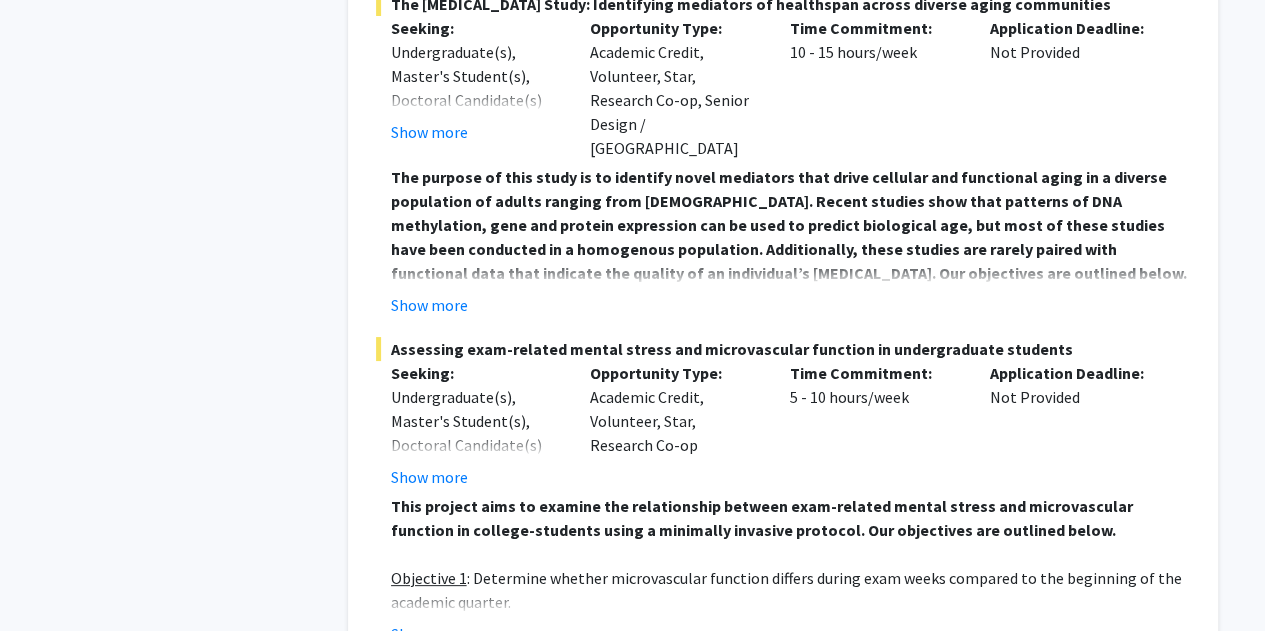 click on "Next »" 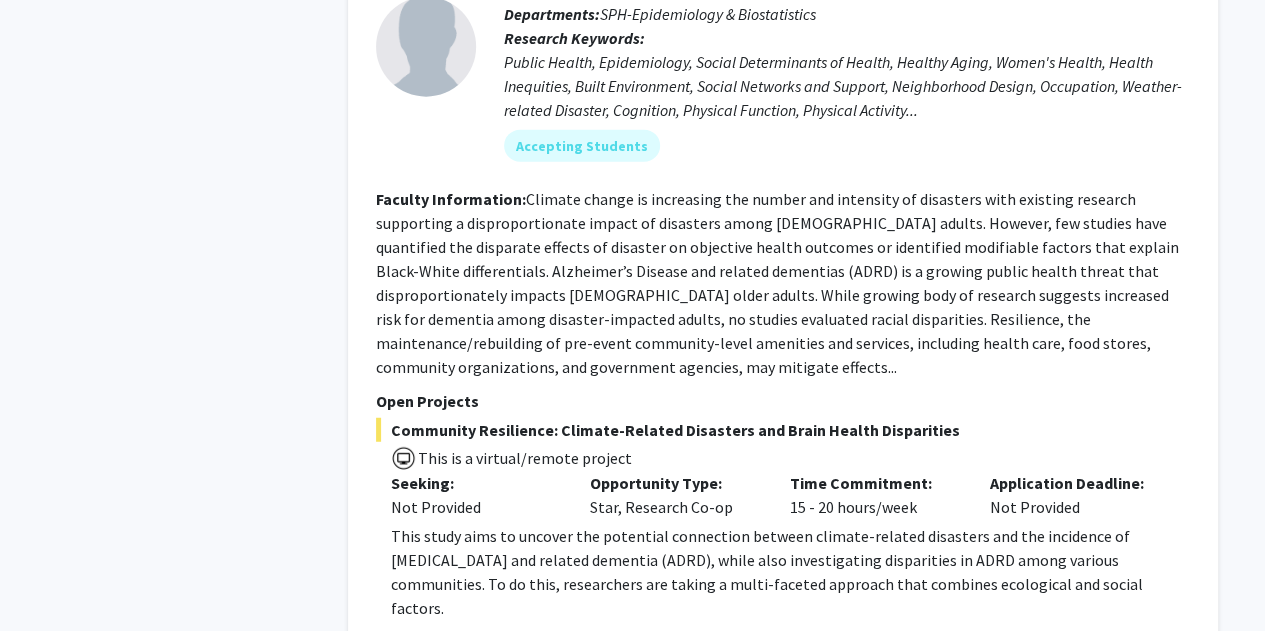 scroll, scrollTop: 2469, scrollLeft: 0, axis: vertical 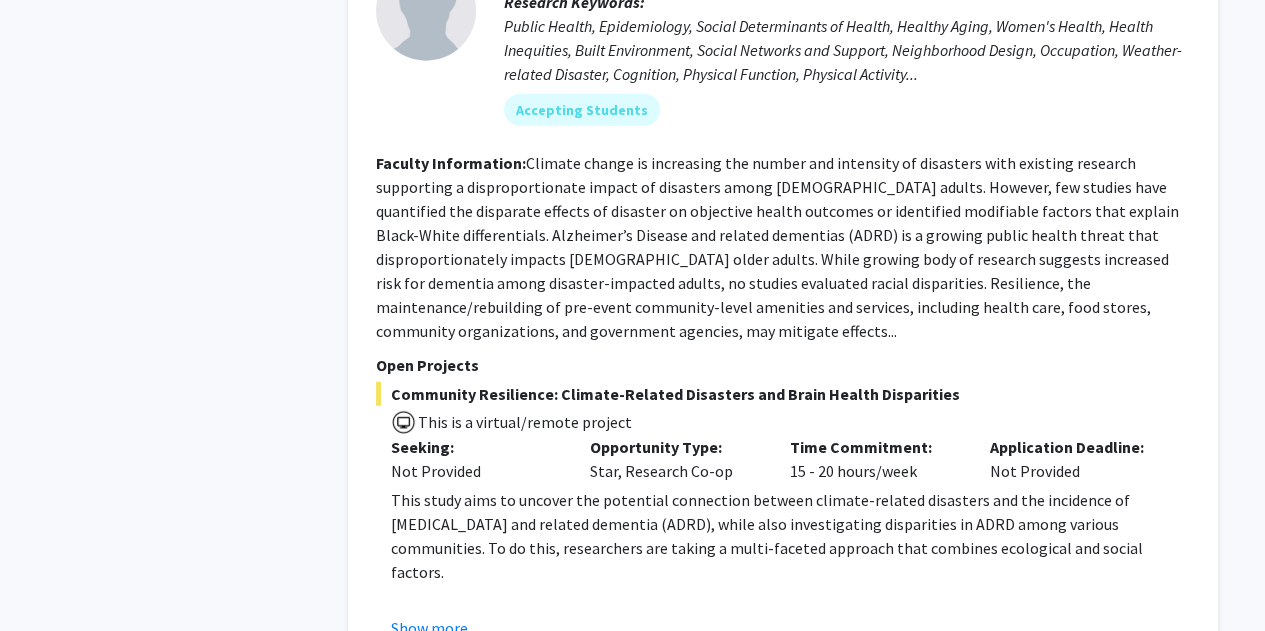 click on "Firstly, the study examines how climate-related disasters, such as hurricanes, wildfires, and floods, impact communities. These disasters can disrupt daily life, damage infrastructure, and cause emotional distress, which may contribute to ADRD. Researchers are particularly interested in how these disasters affect middle-aged and older adults, especially those who are already vulnerable due to factors like age, socioeconomic status, or pre-existing health conditions." 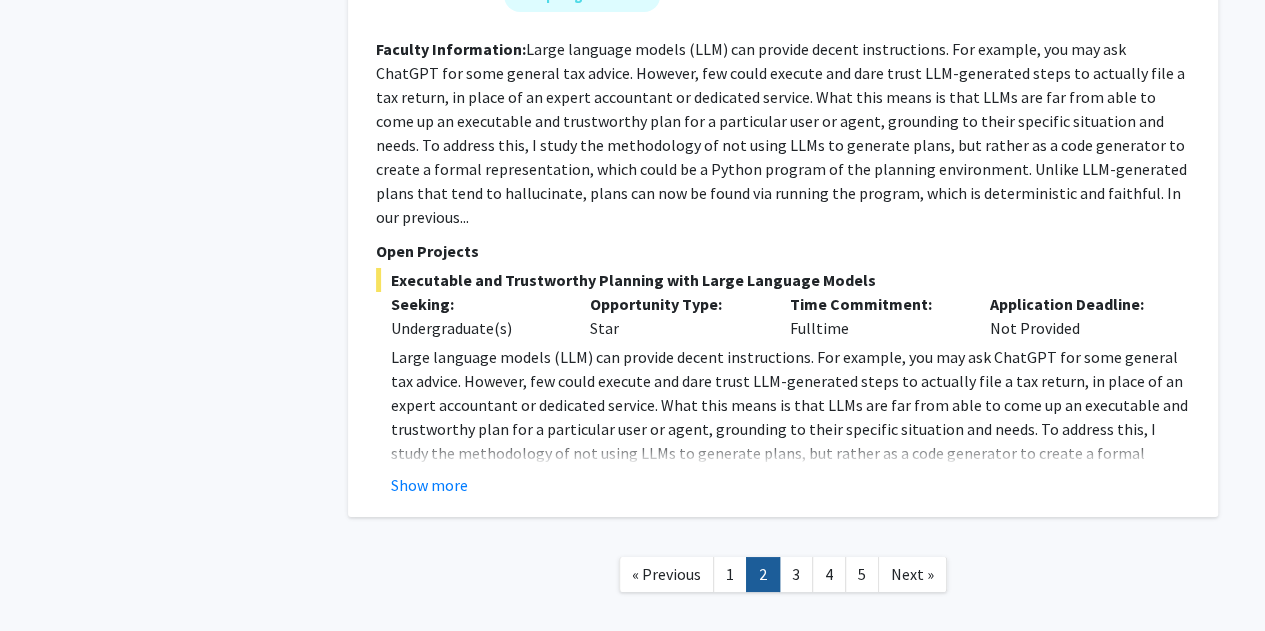 scroll, scrollTop: 7276, scrollLeft: 0, axis: vertical 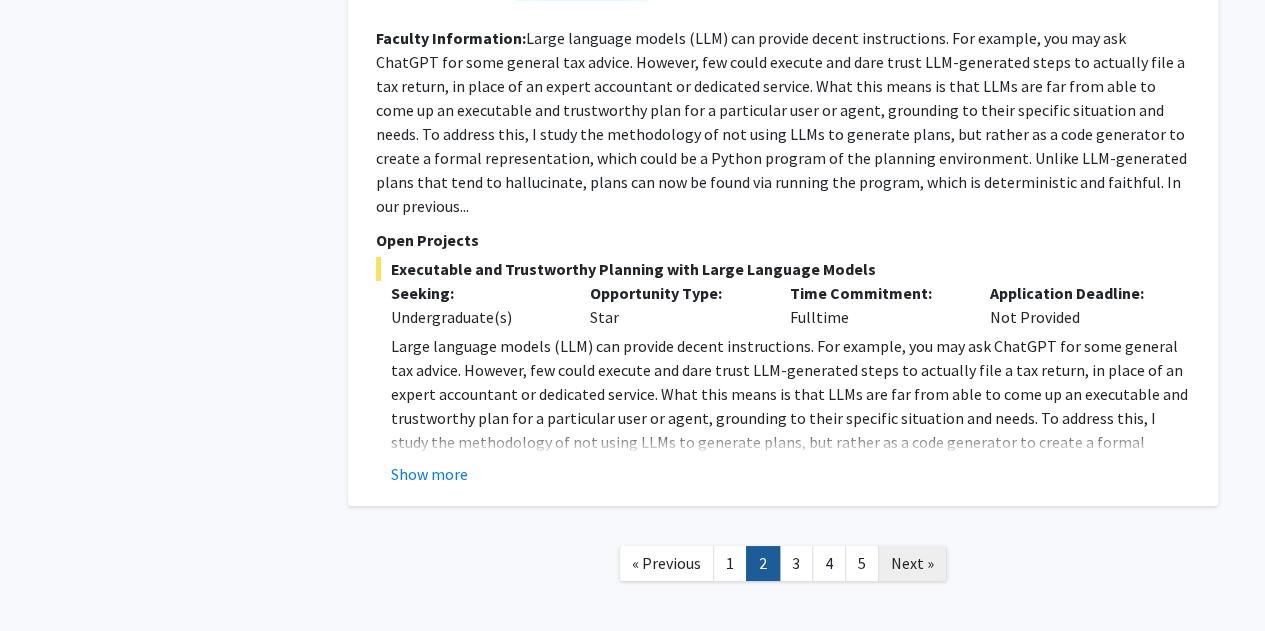 click on "Next »" 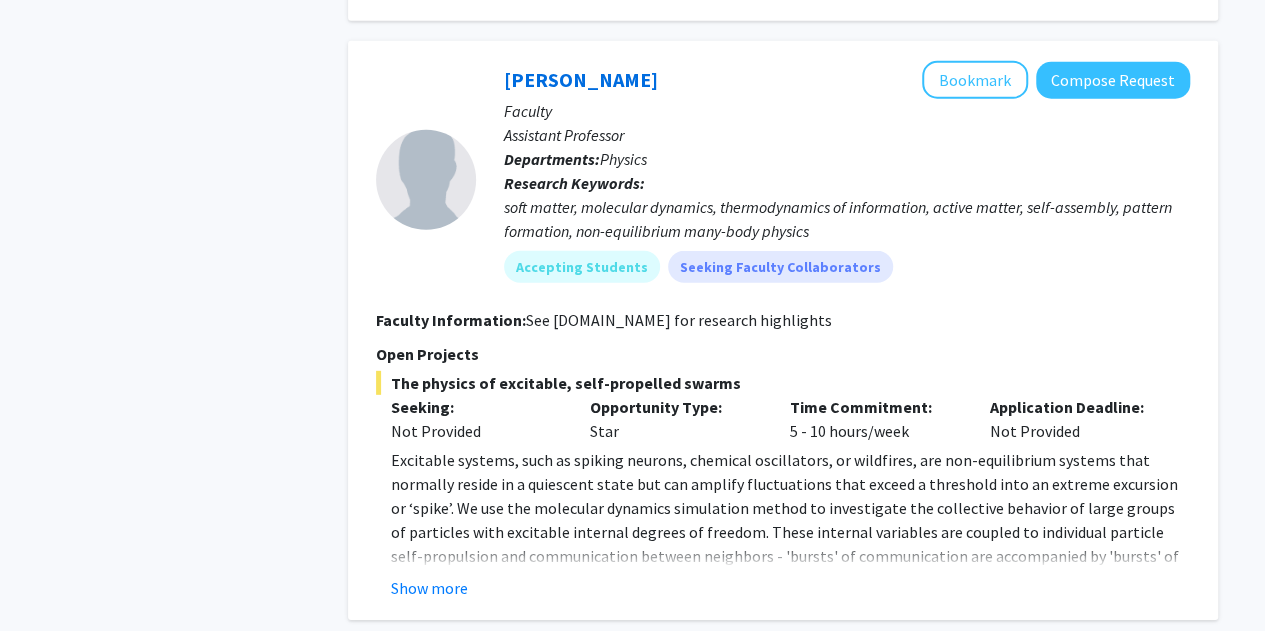 scroll, scrollTop: 6698, scrollLeft: 0, axis: vertical 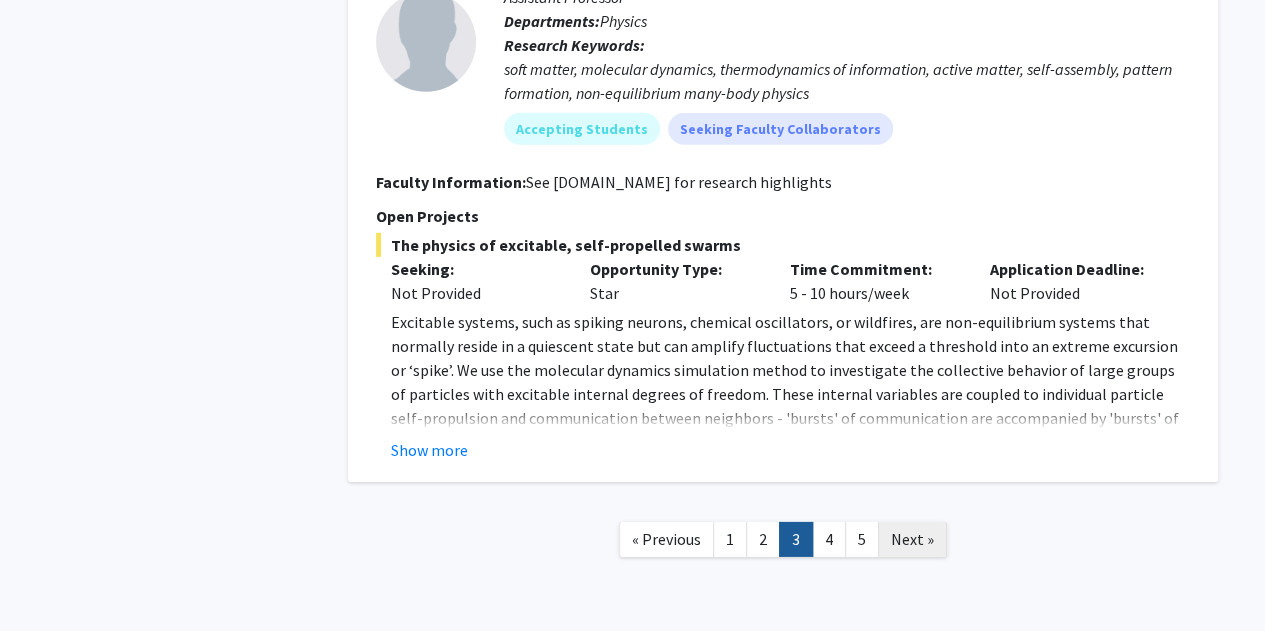 click on "Next »" 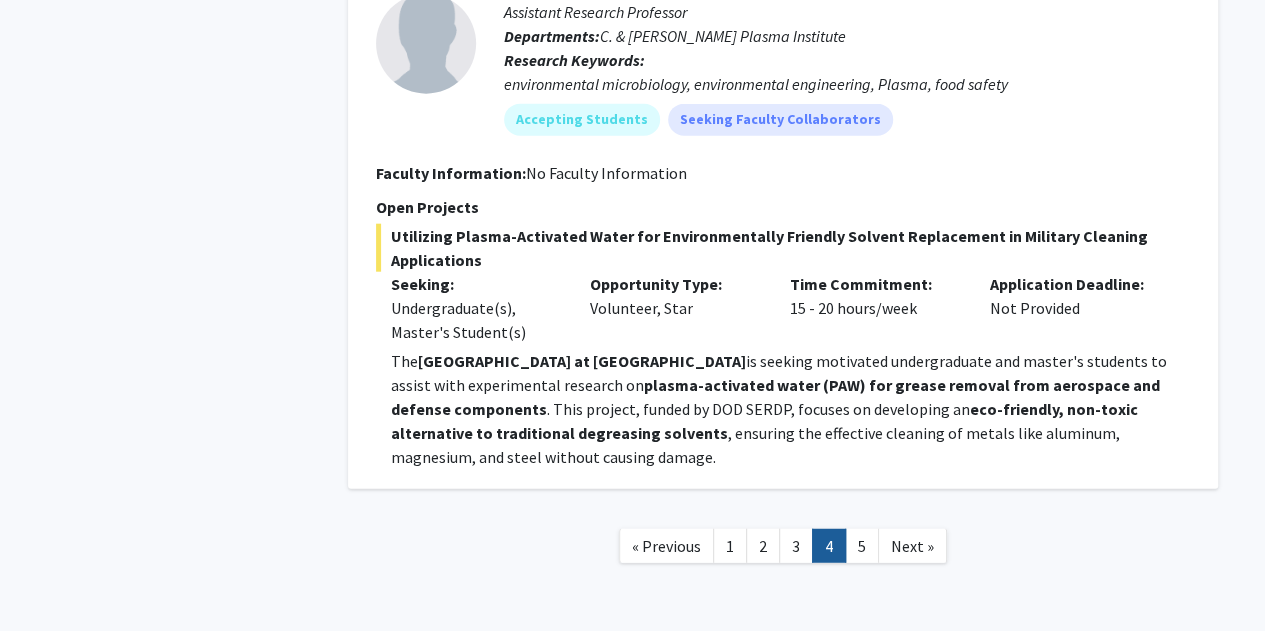 scroll, scrollTop: 6118, scrollLeft: 0, axis: vertical 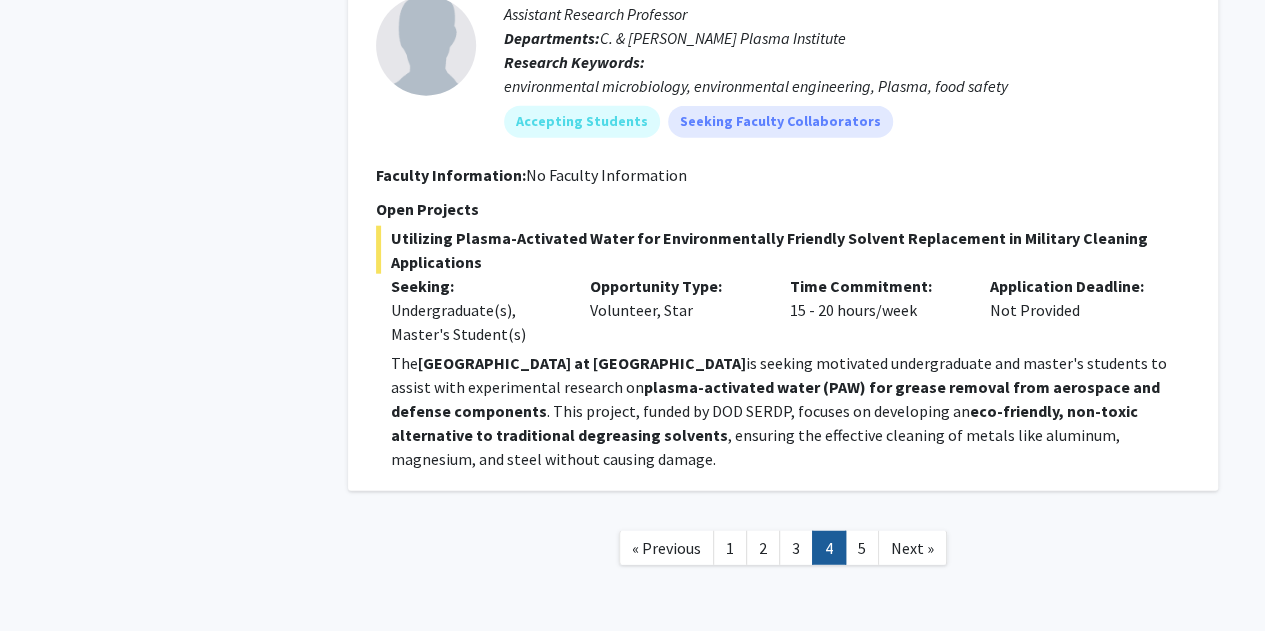 click on "plasma-activated water (PAW) for grease removal from aerospace and defense components" 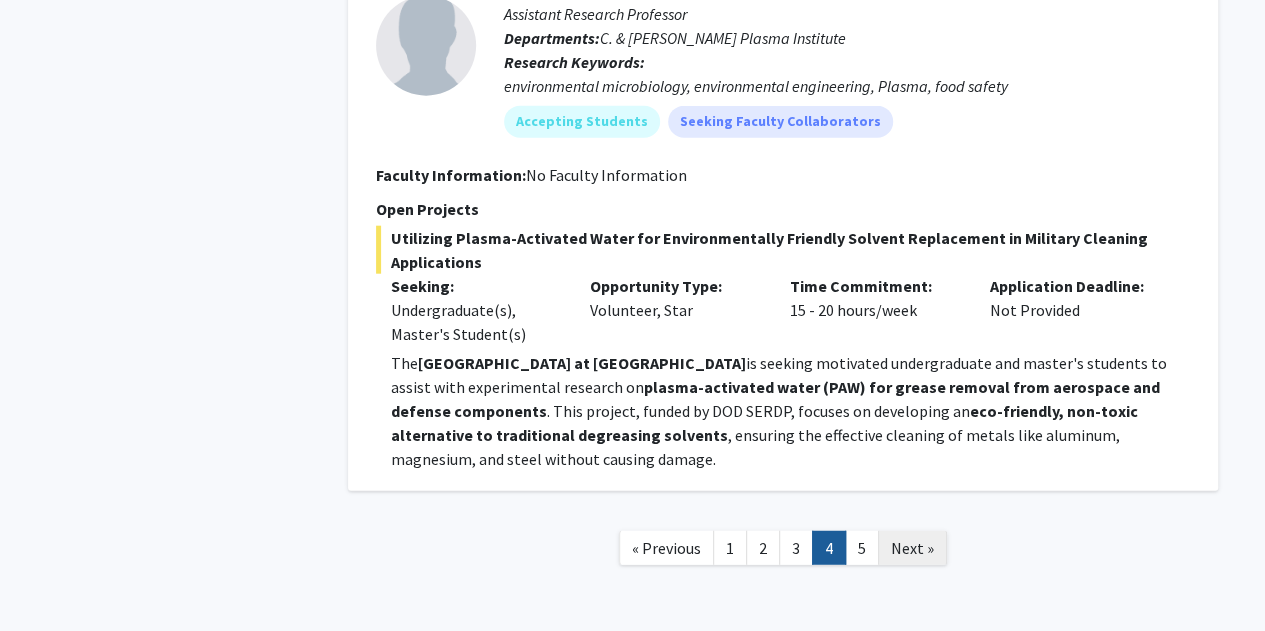 click on "Next »" 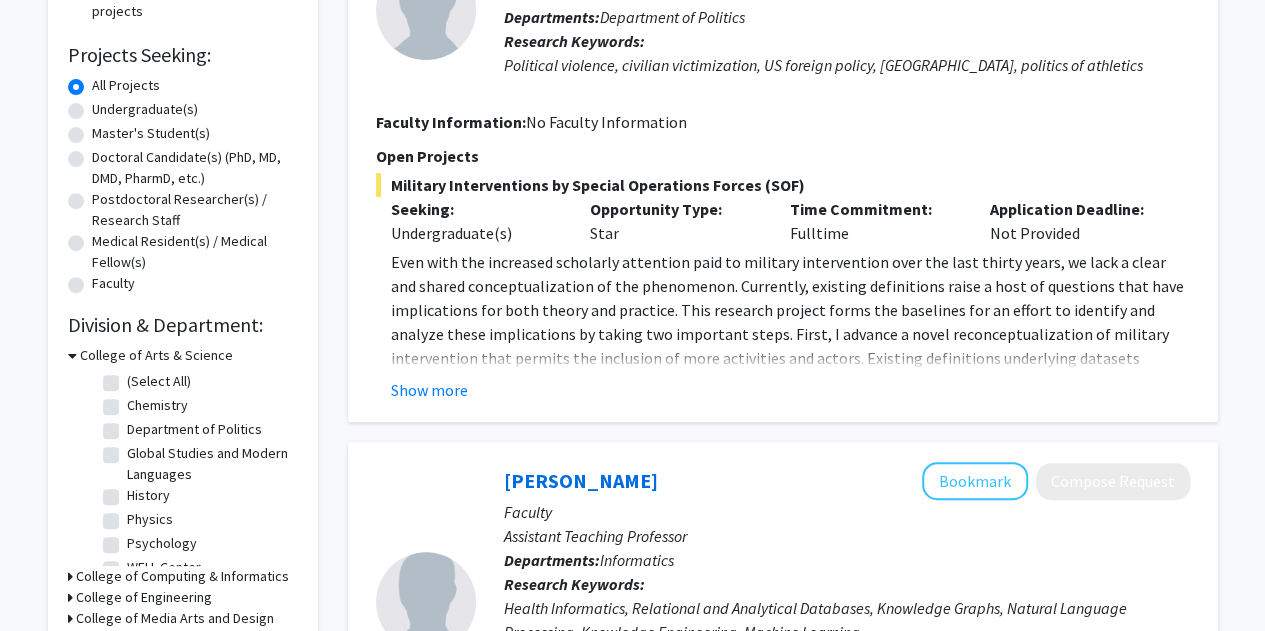 scroll, scrollTop: 0, scrollLeft: 0, axis: both 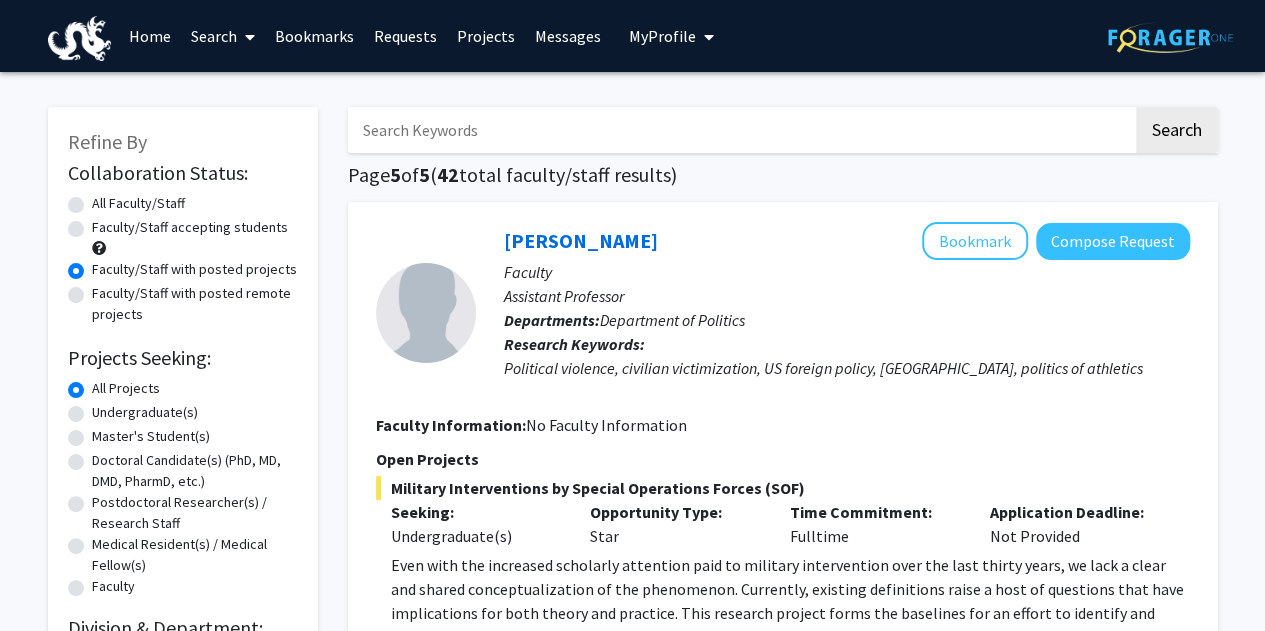 click on "Undergraduate(s)" 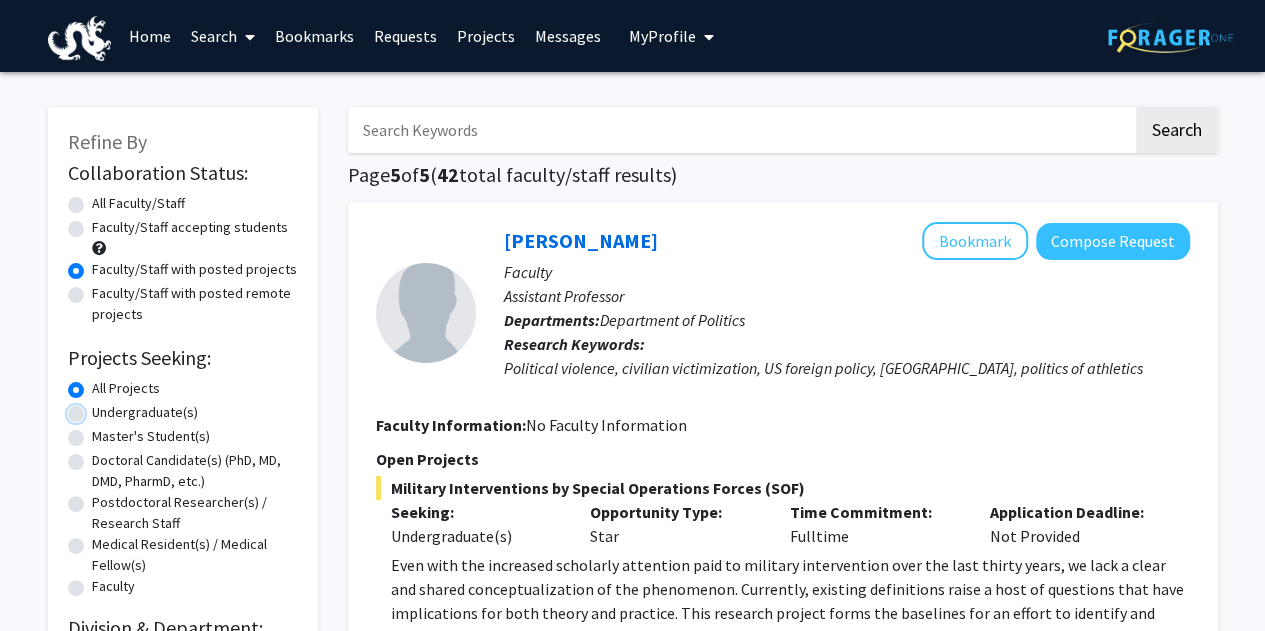 click on "Undergraduate(s)" at bounding box center (98, 408) 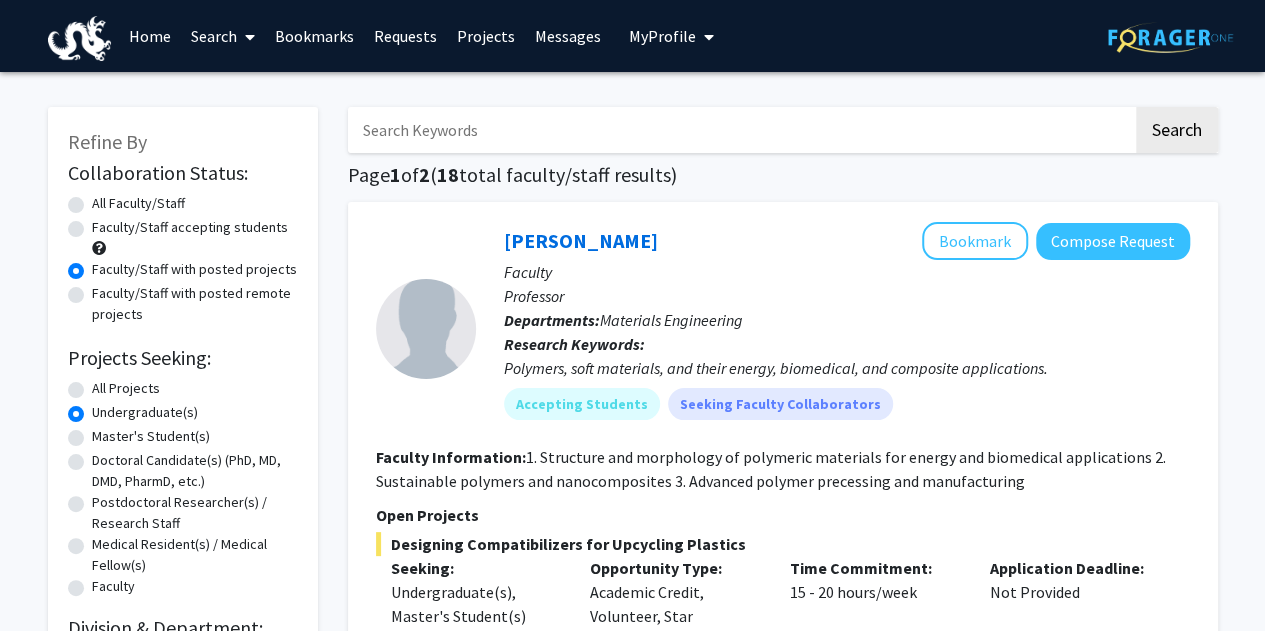 click on "All Faculty/Staff" 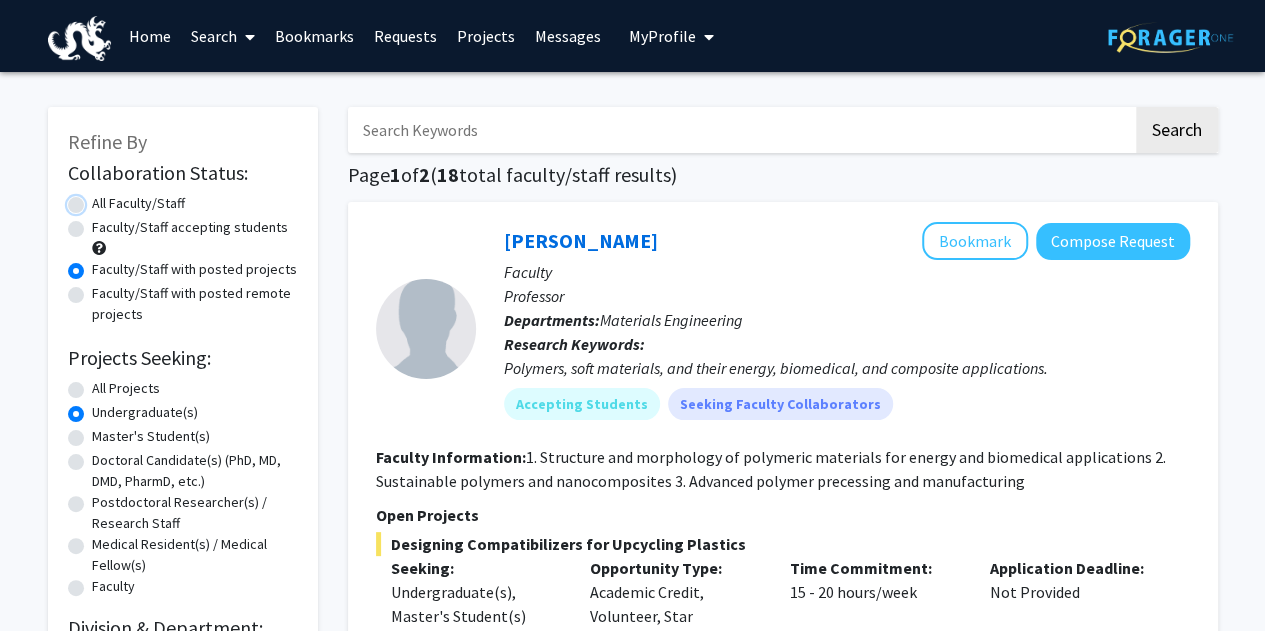 click on "All Faculty/Staff" at bounding box center [98, 199] 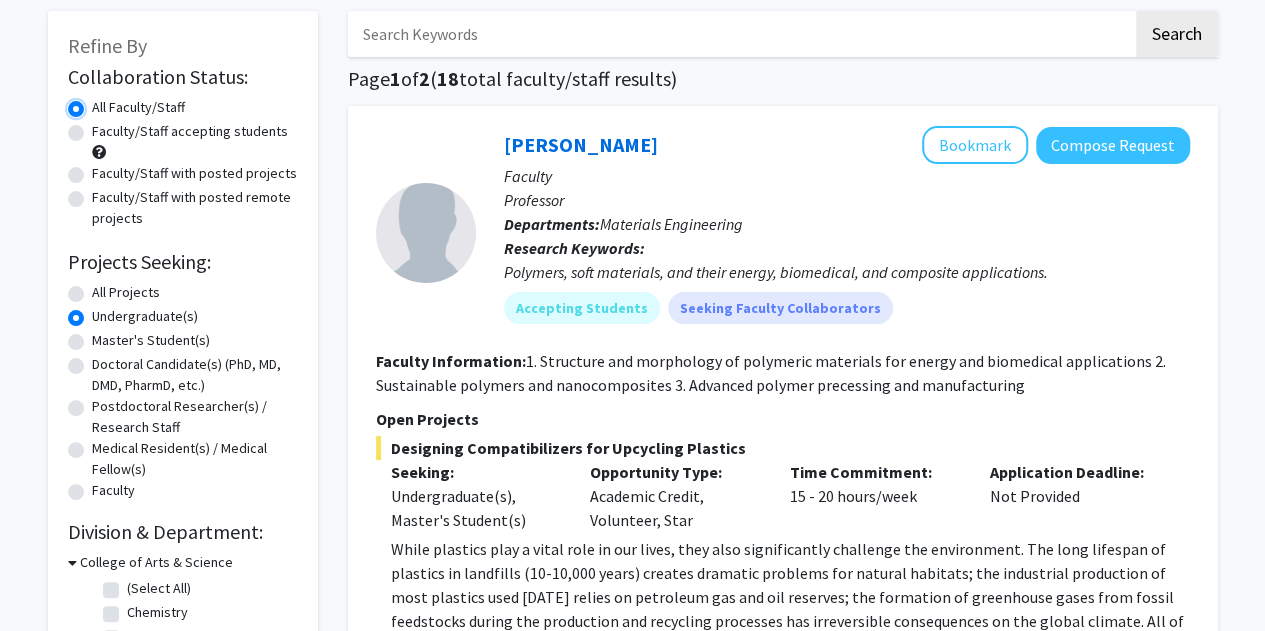 scroll, scrollTop: 0, scrollLeft: 0, axis: both 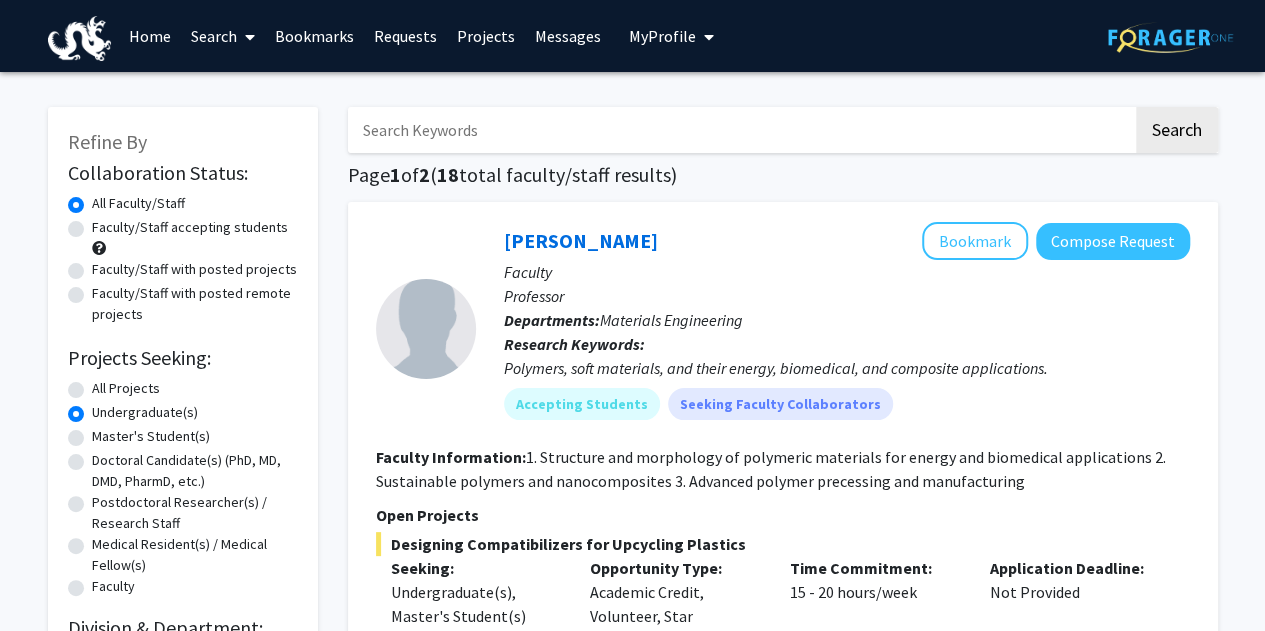 click at bounding box center (740, 130) 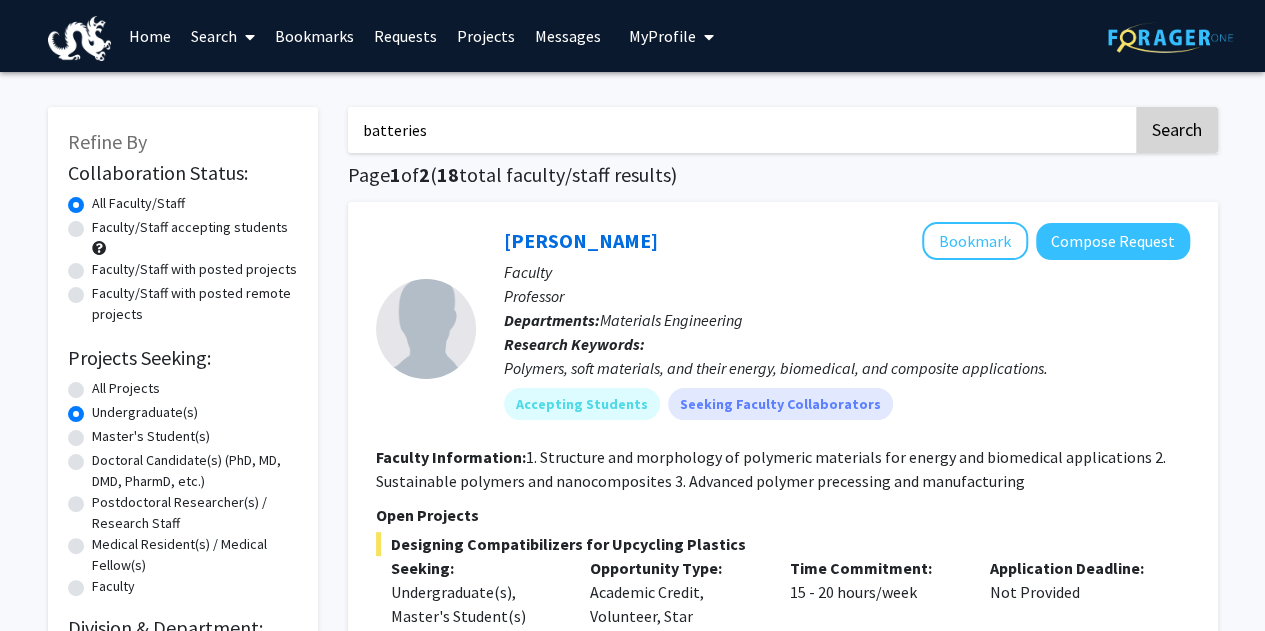 type on "batteries" 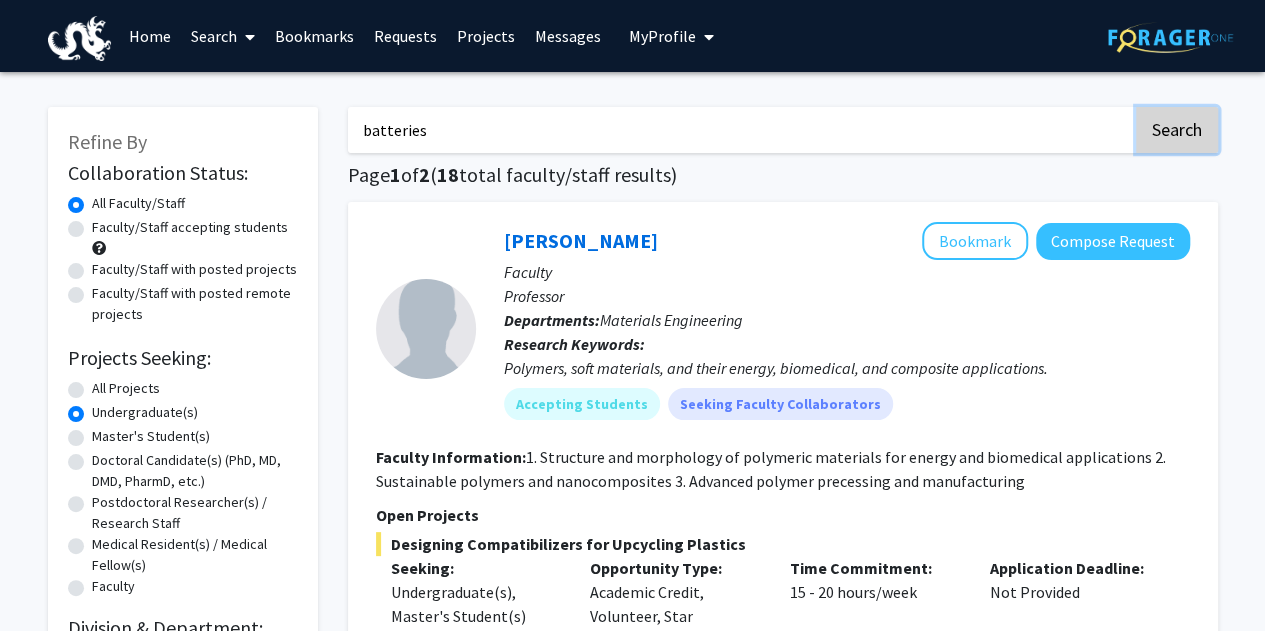 click on "Search" 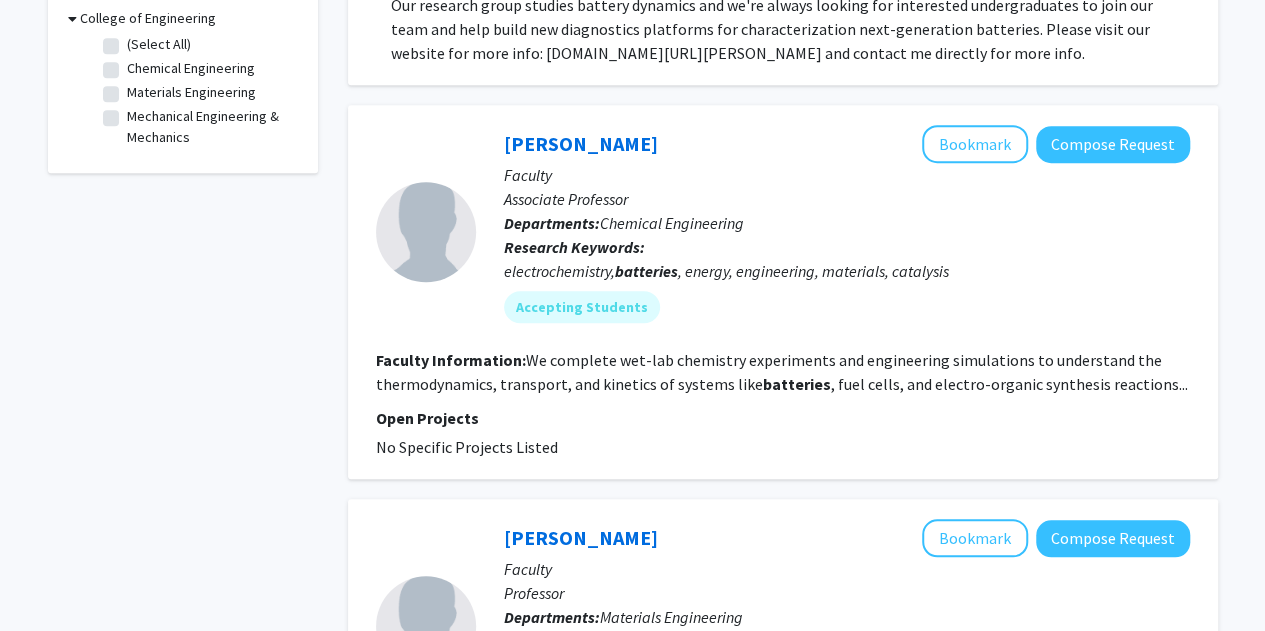 scroll, scrollTop: 0, scrollLeft: 0, axis: both 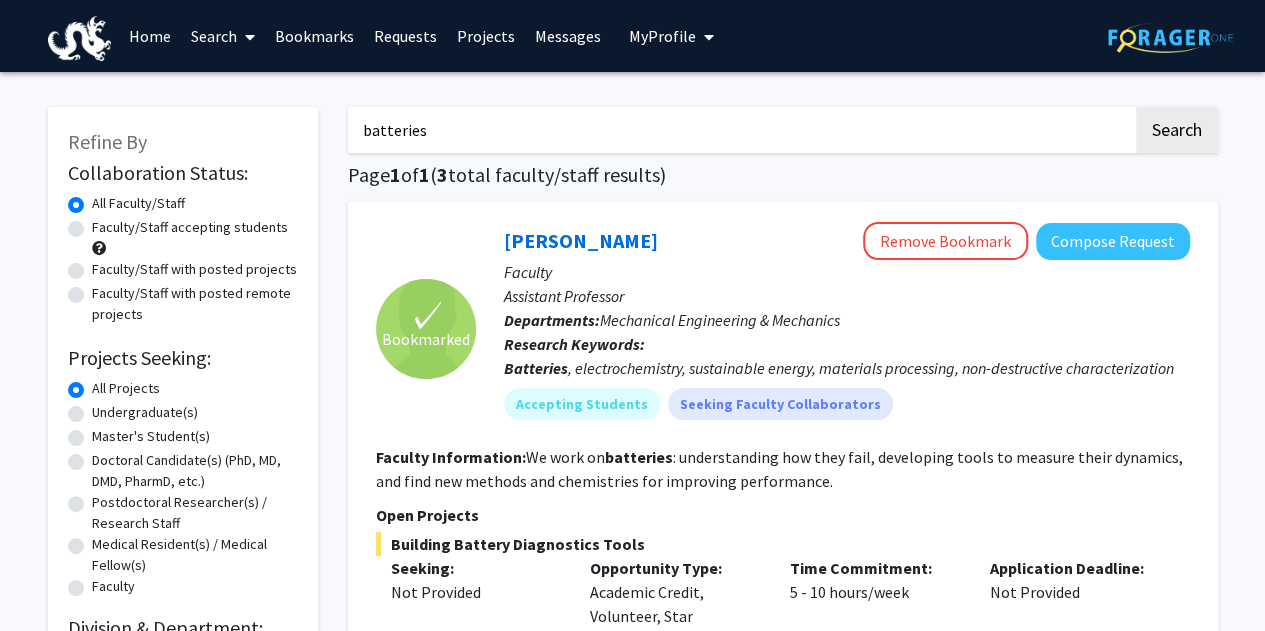 click on "batteries" at bounding box center (740, 130) 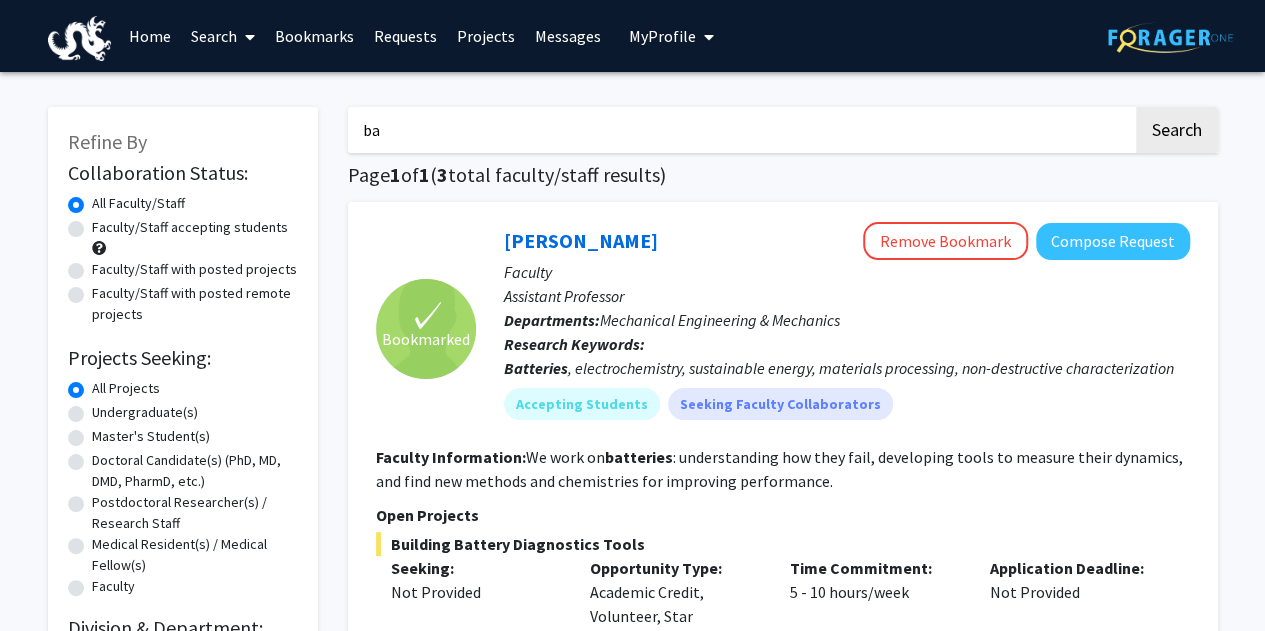 type on "b" 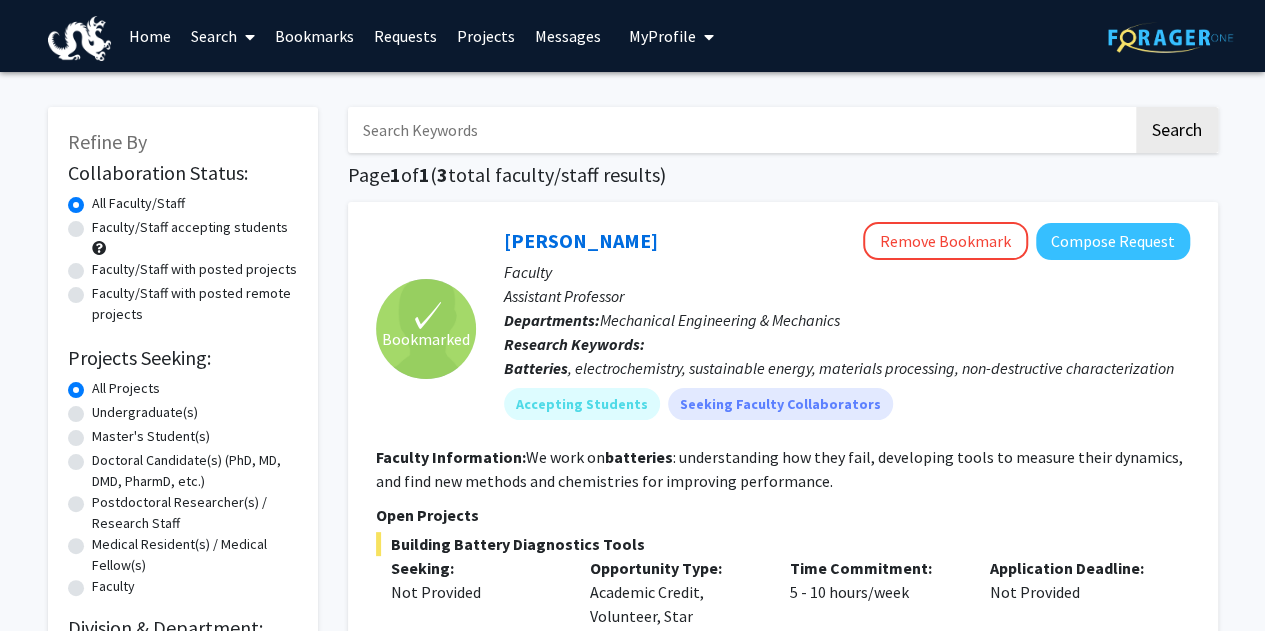 type 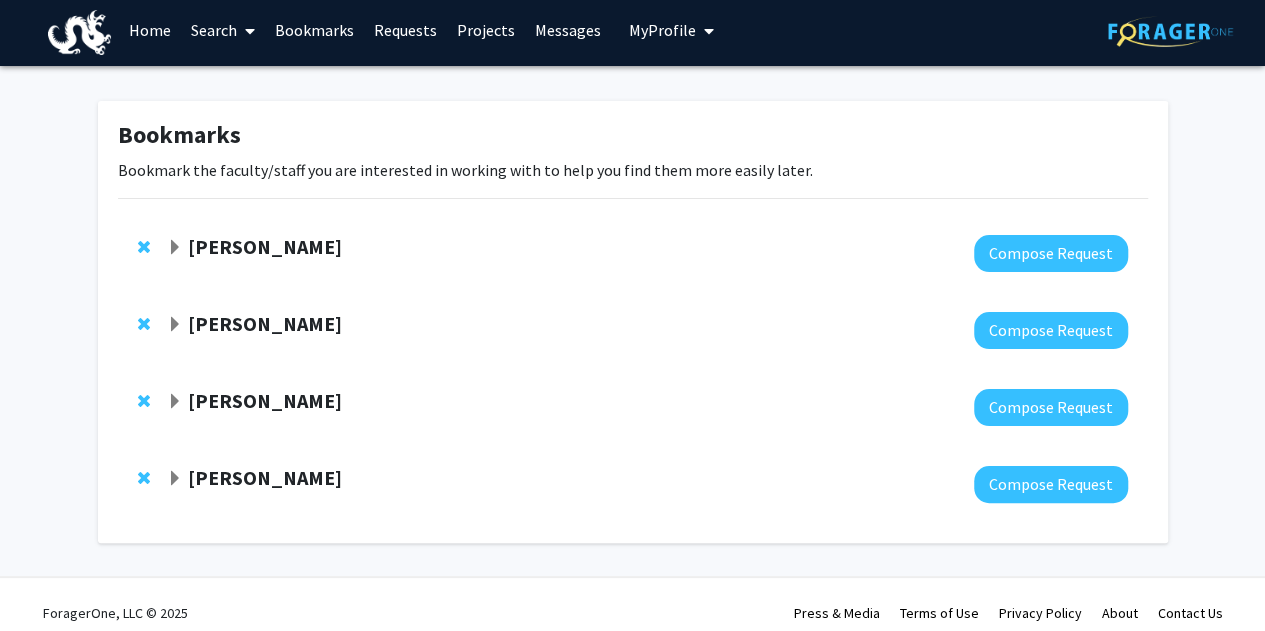 scroll, scrollTop: 0, scrollLeft: 0, axis: both 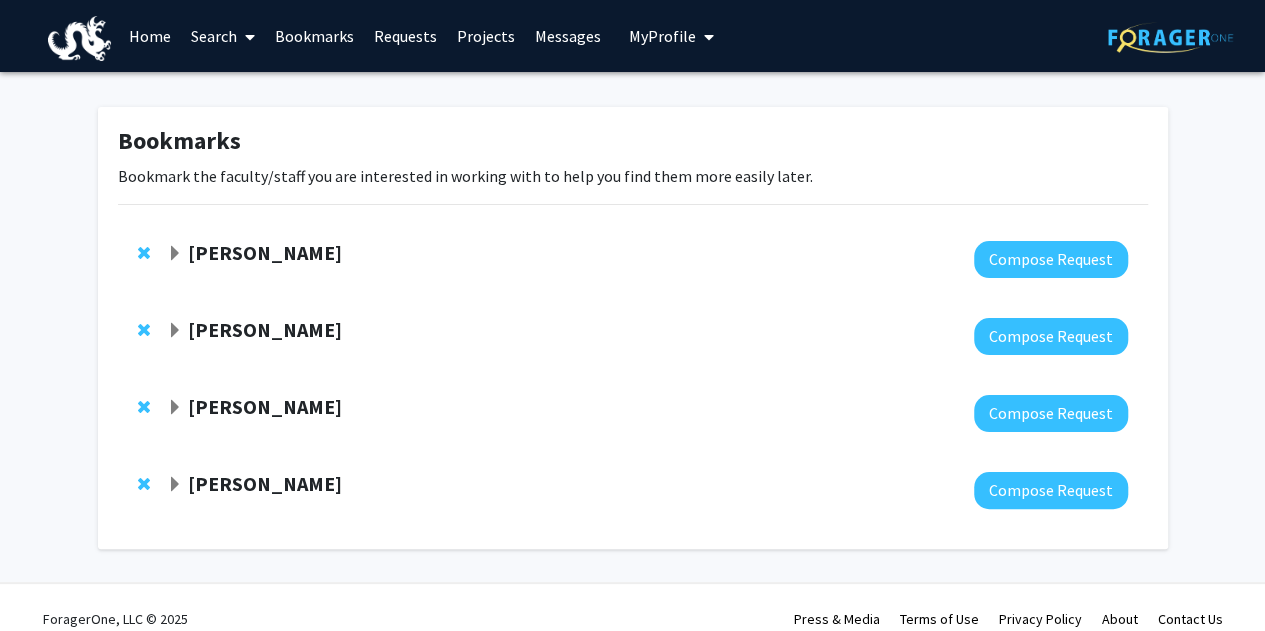 click on "Projects" at bounding box center [486, 36] 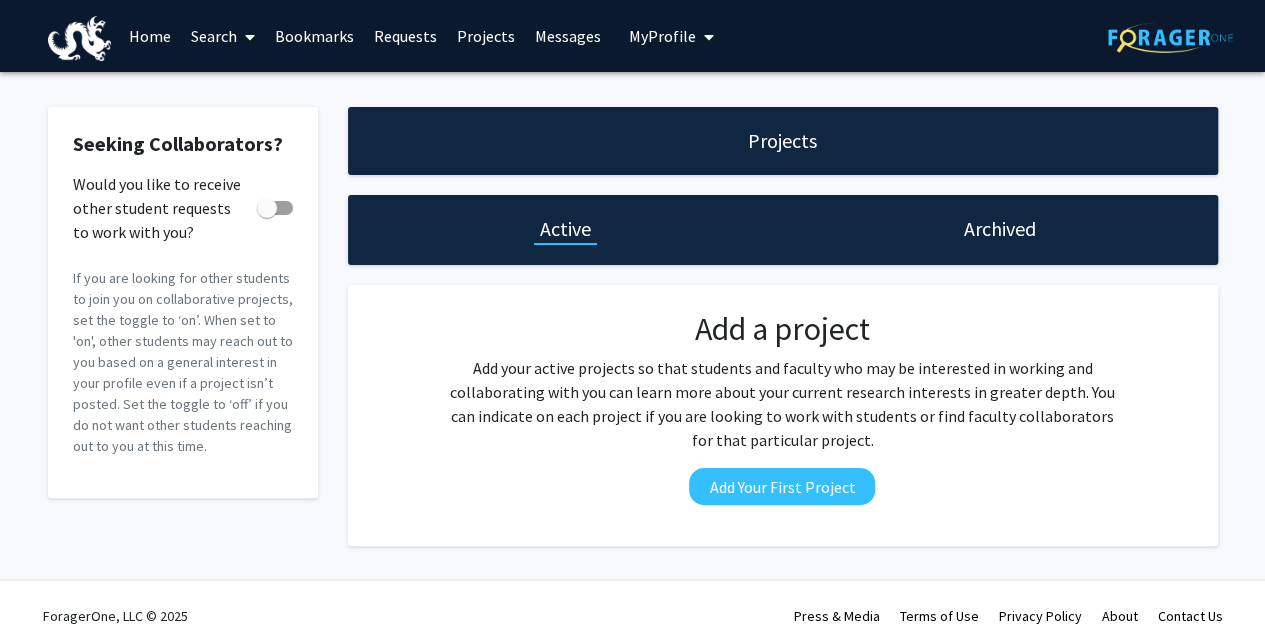 click on "Home" at bounding box center (150, 36) 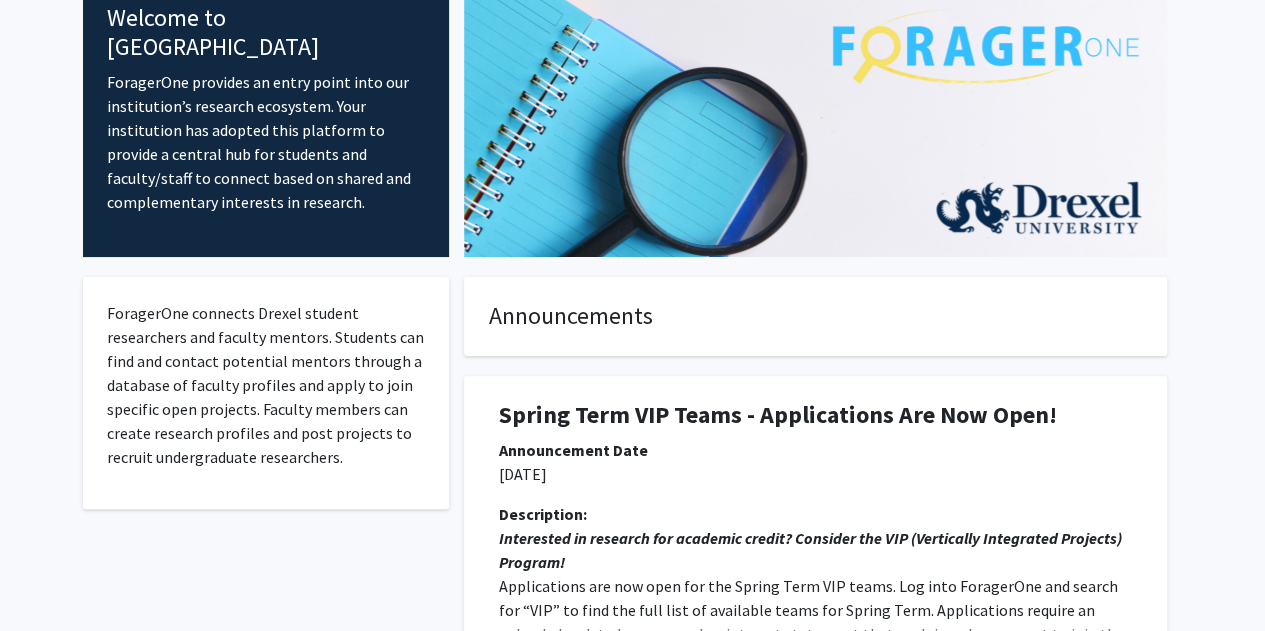 scroll, scrollTop: 0, scrollLeft: 0, axis: both 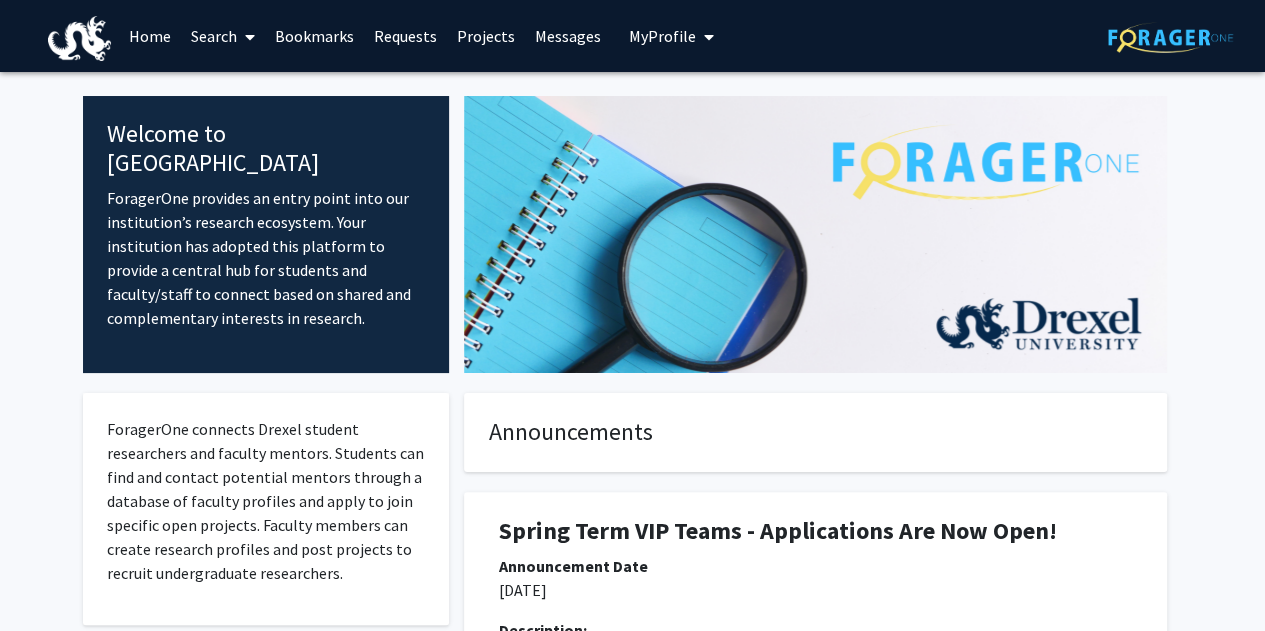 click on "Search" at bounding box center [223, 36] 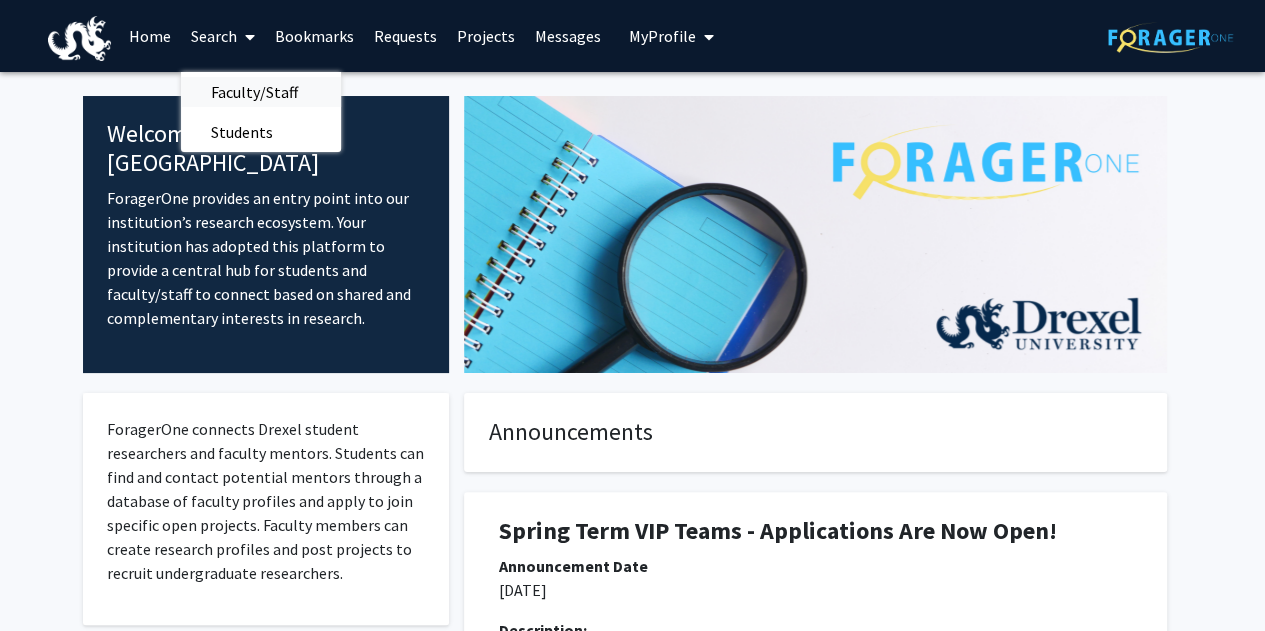 click on "Faculty/Staff" at bounding box center (254, 92) 